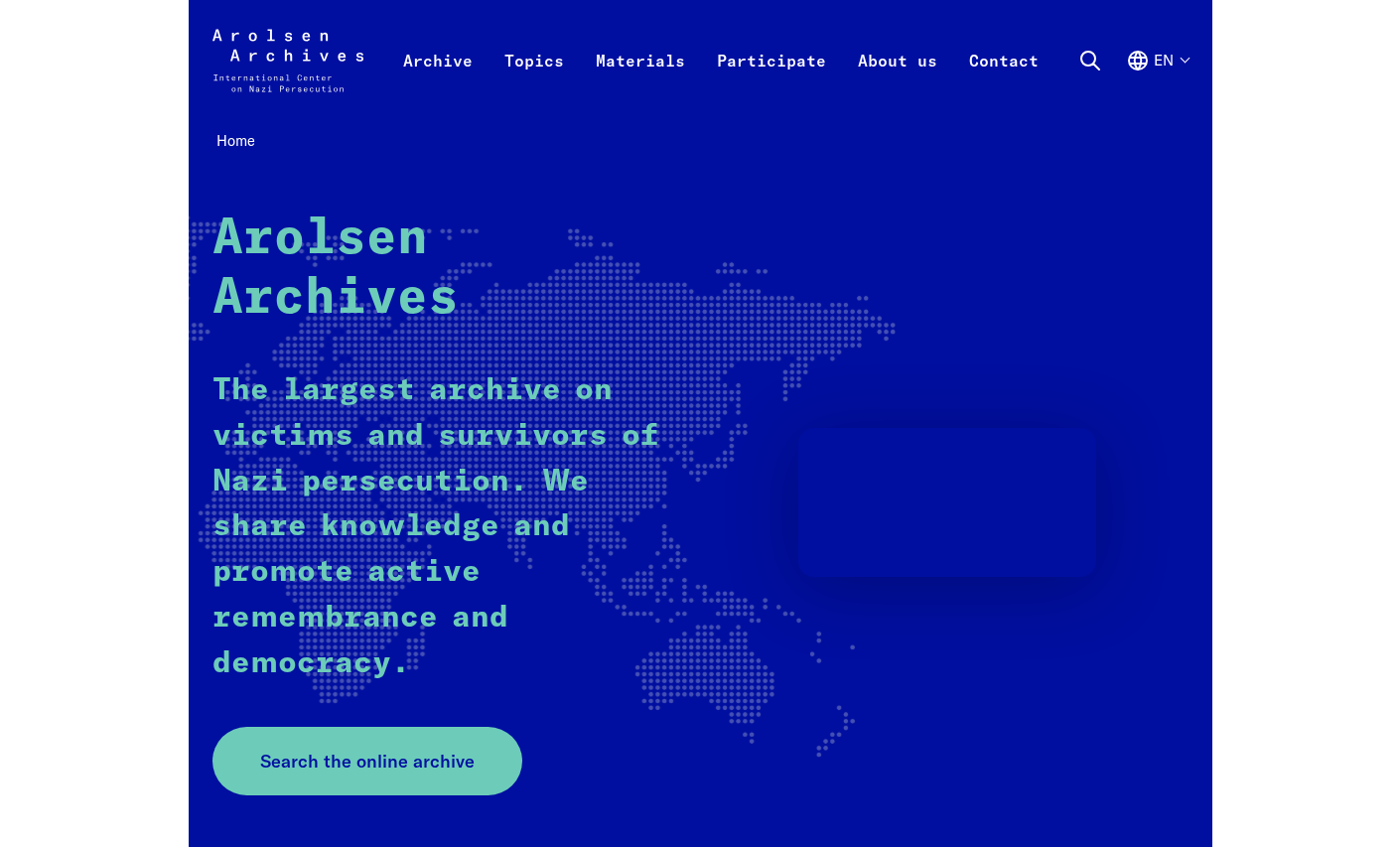 scroll, scrollTop: 0, scrollLeft: 0, axis: both 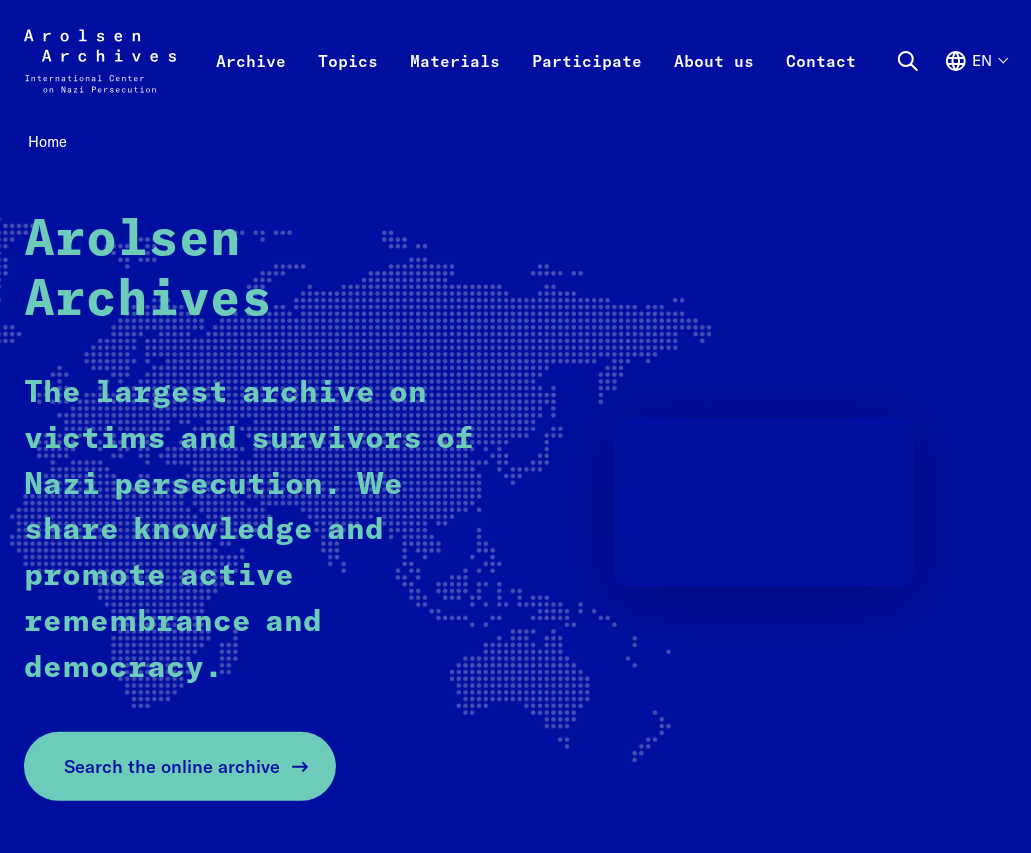 click on "Search the online archive" at bounding box center [172, 766] 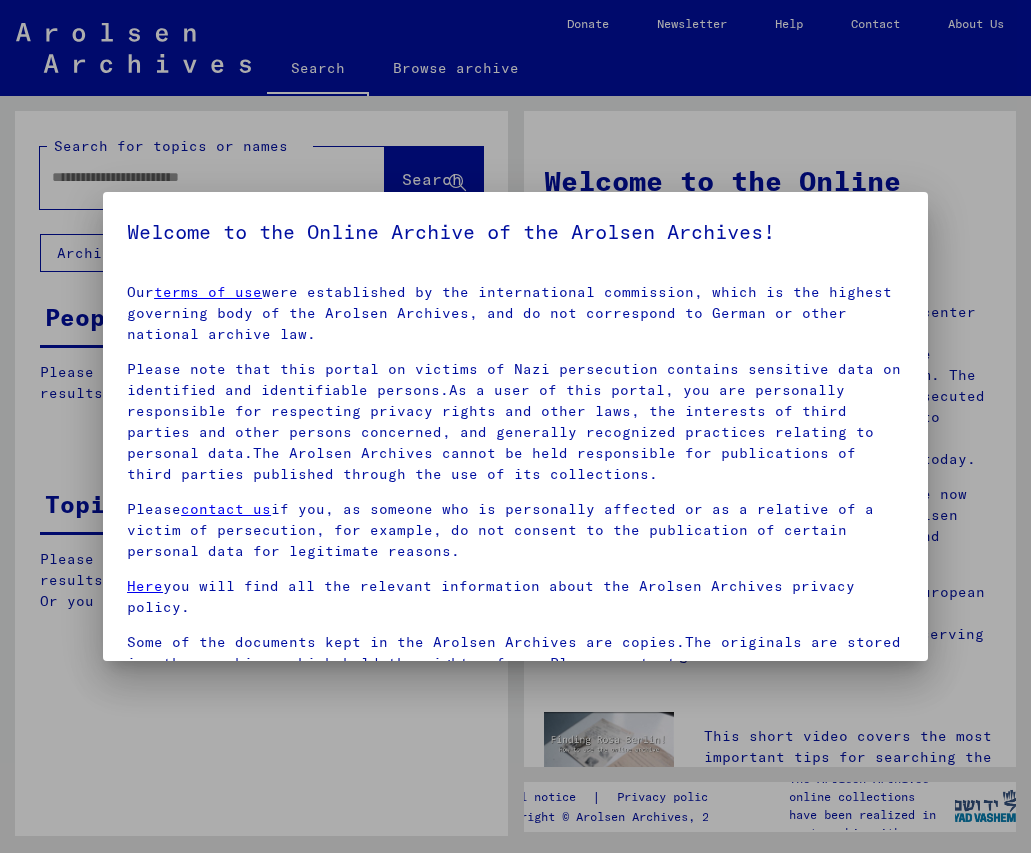 scroll, scrollTop: 0, scrollLeft: 0, axis: both 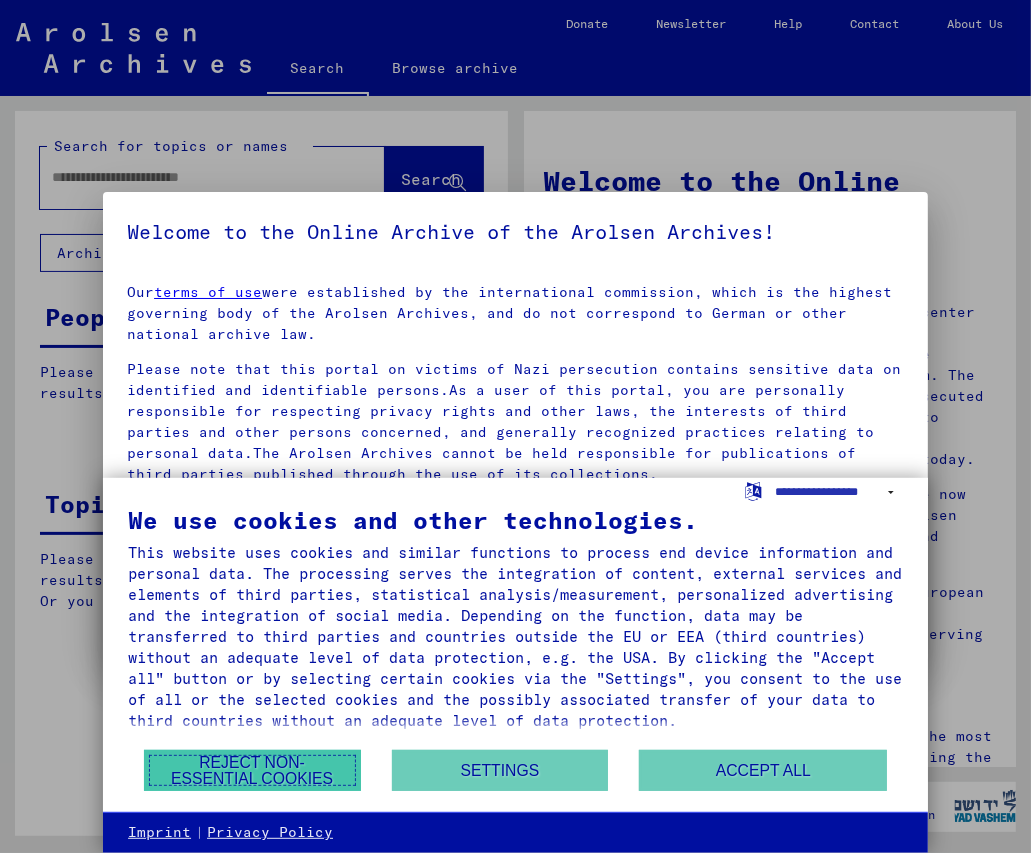 click on "Reject non-essential cookies" at bounding box center (252, 770) 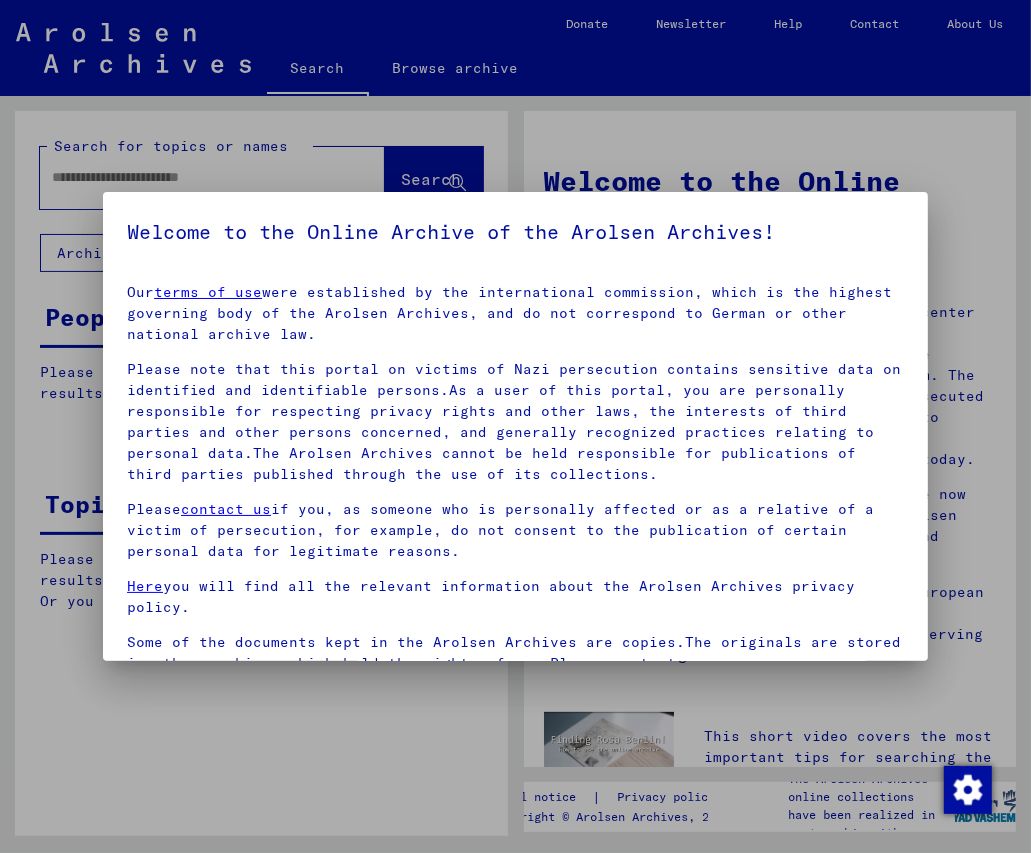 scroll, scrollTop: 50, scrollLeft: 0, axis: vertical 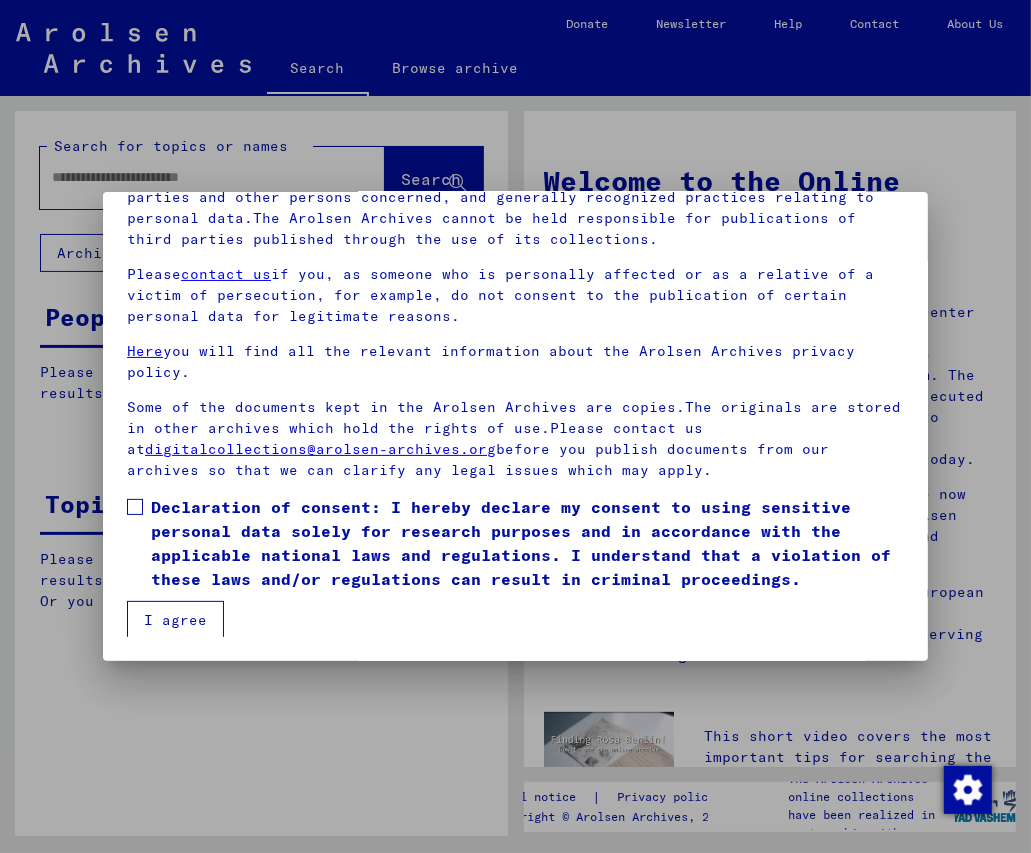 click at bounding box center (135, 507) 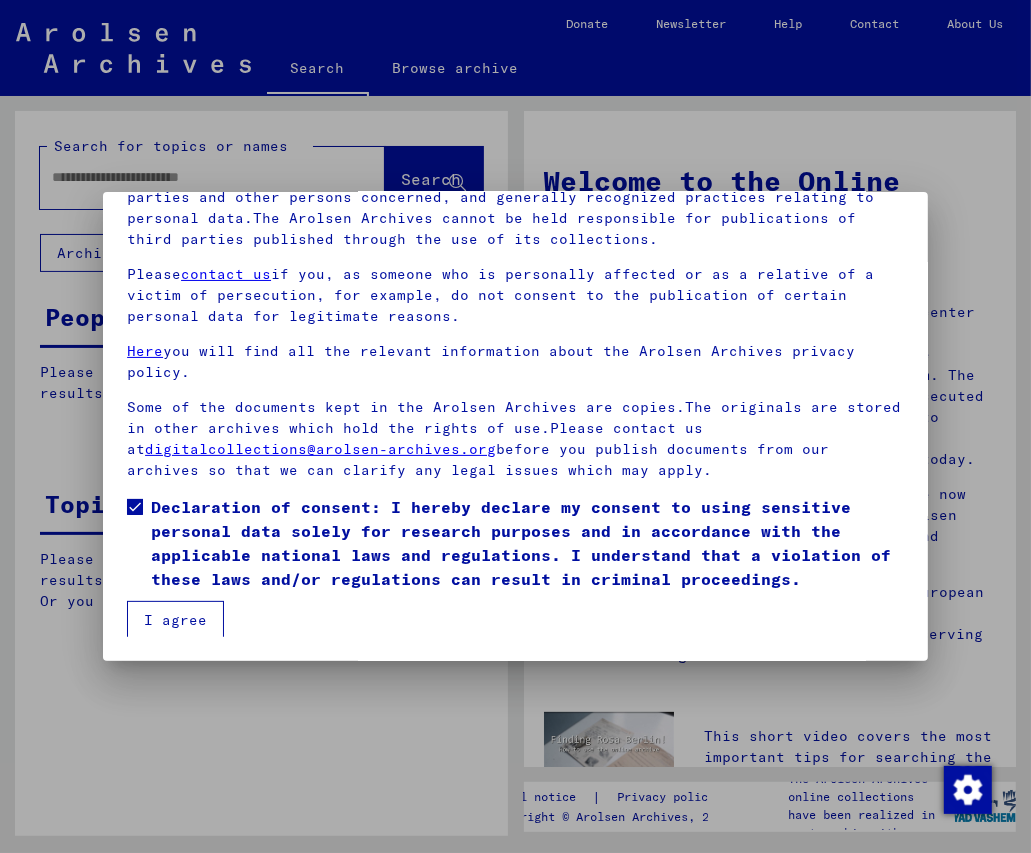 click on "I agree" at bounding box center [175, 620] 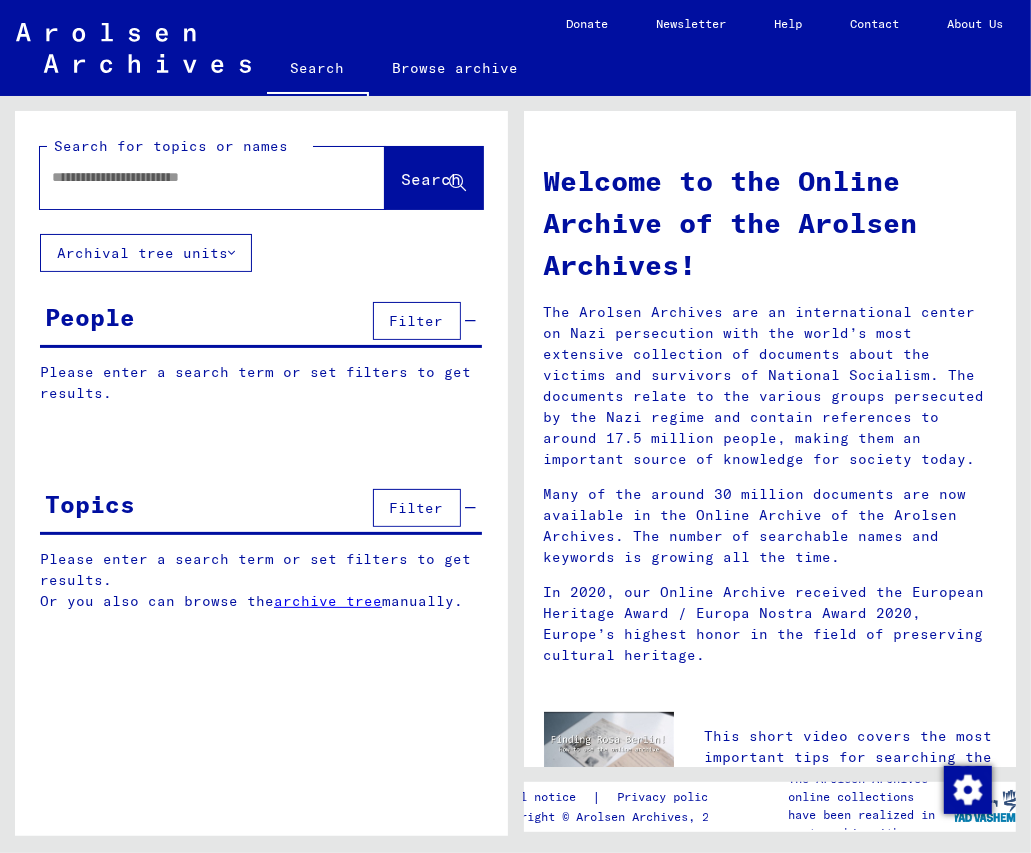 click 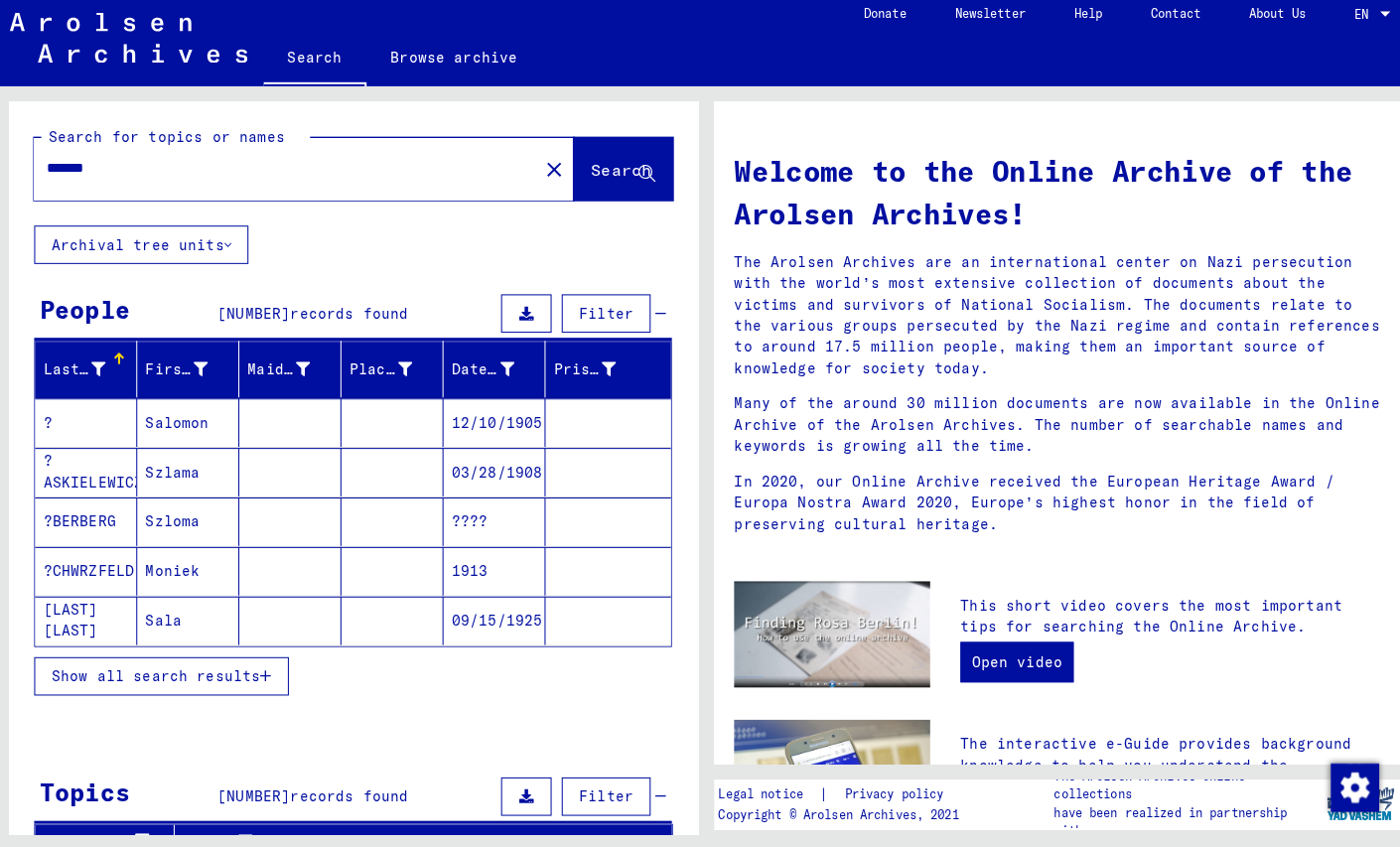 scroll, scrollTop: 0, scrollLeft: 0, axis: both 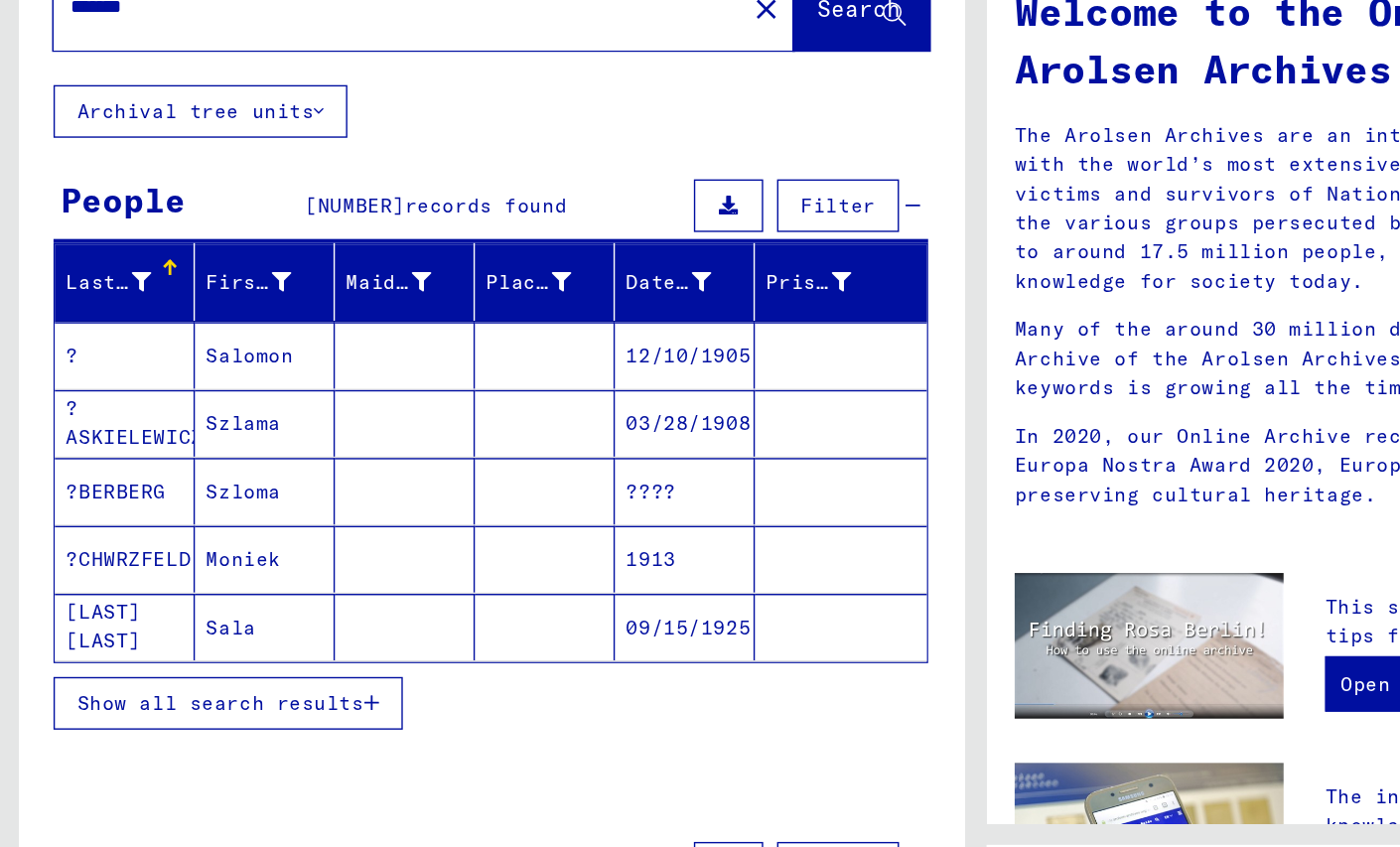 click at bounding box center (103, 373) 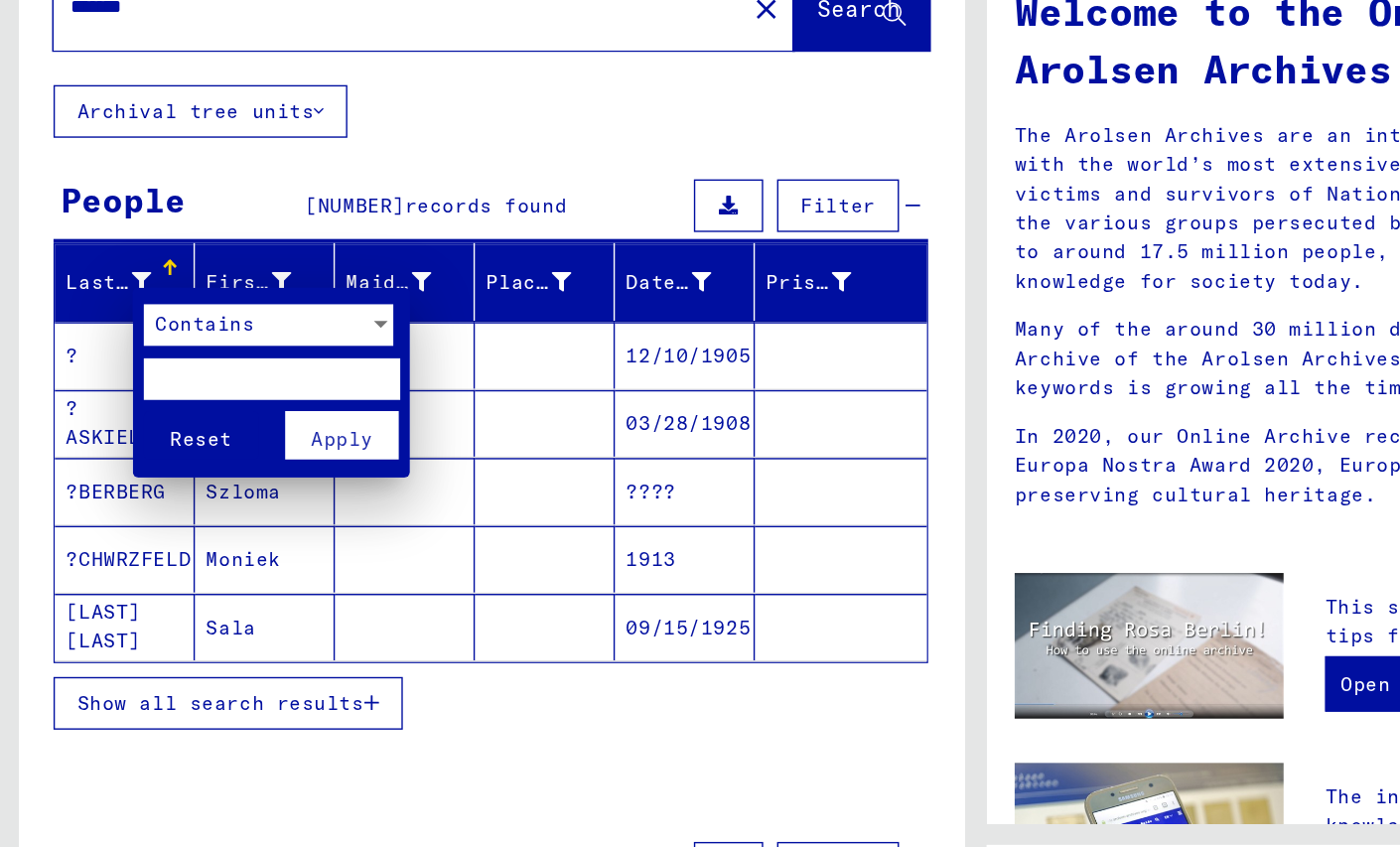 click at bounding box center (196, 443) 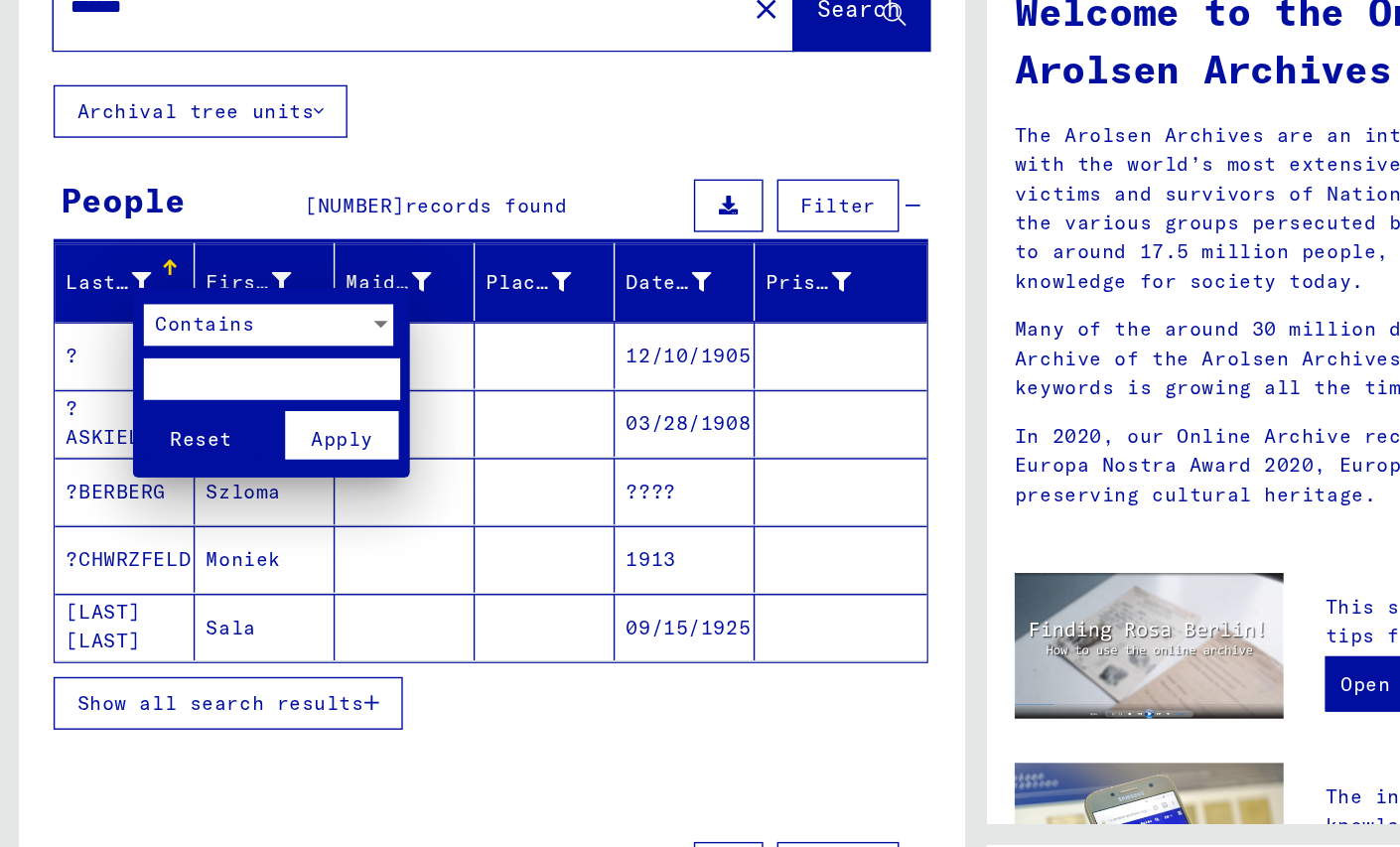 click at bounding box center (274, 403) 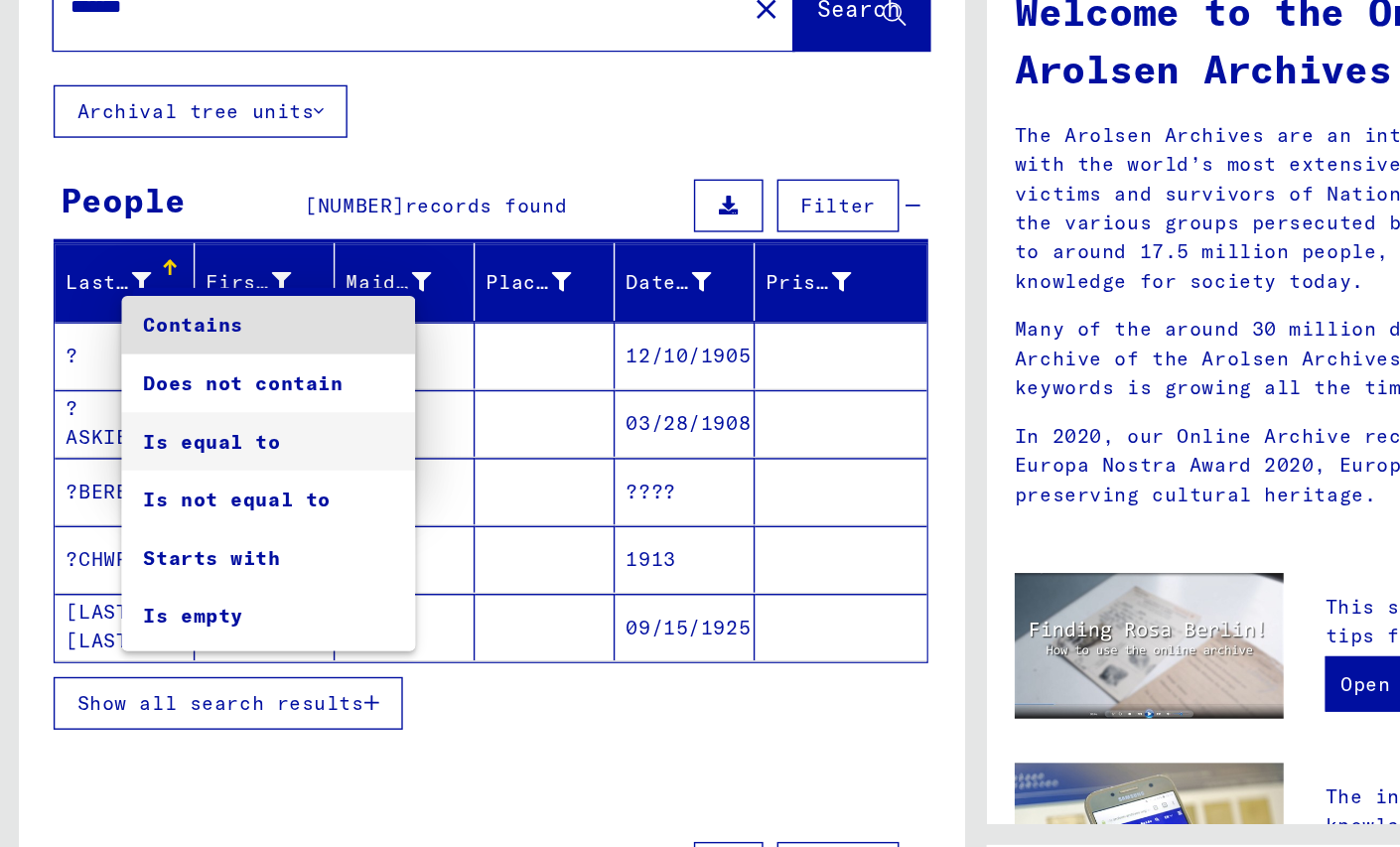 click on "Is equal to" at bounding box center (194, 488) 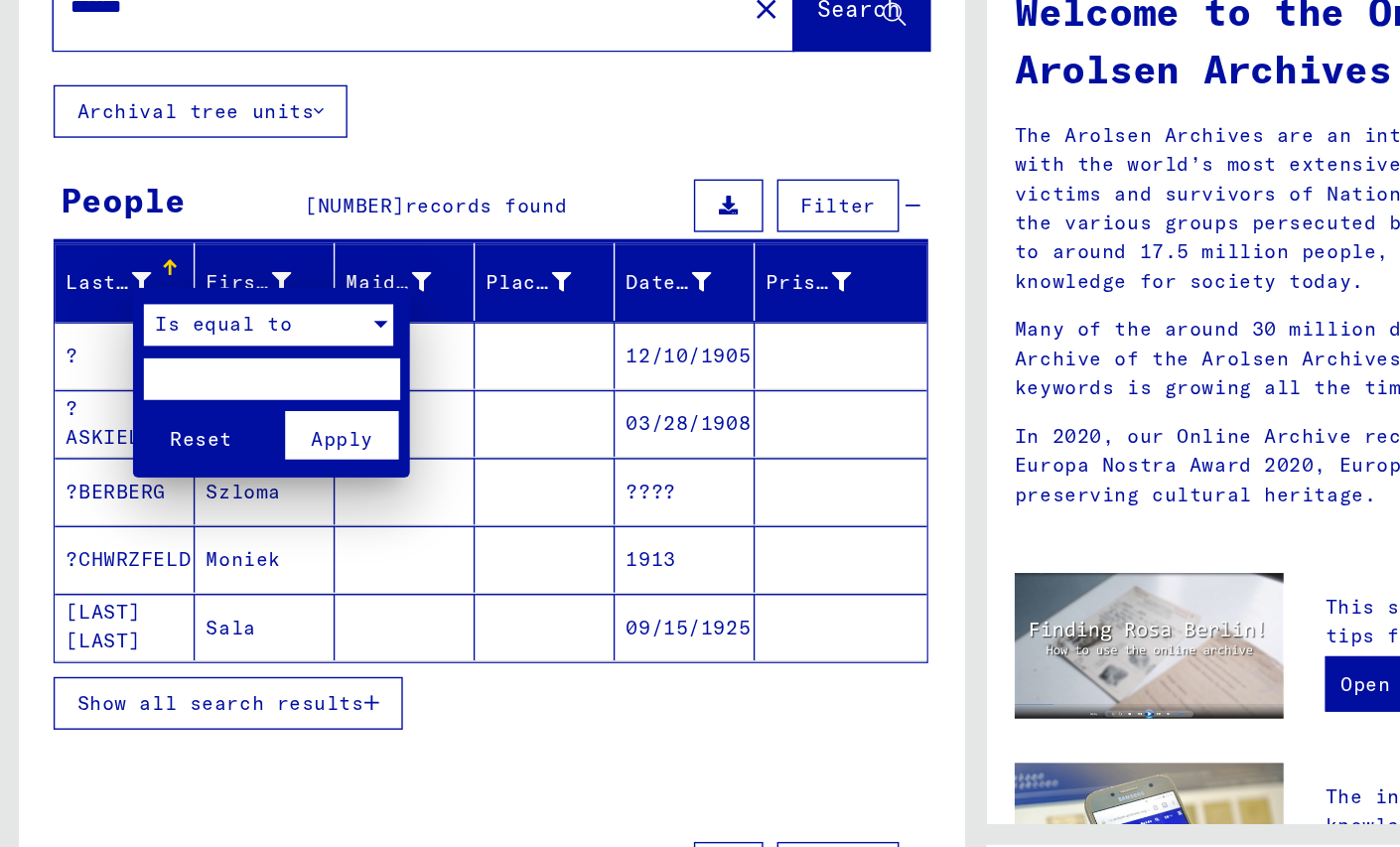 click on "Apply" at bounding box center (246, 486) 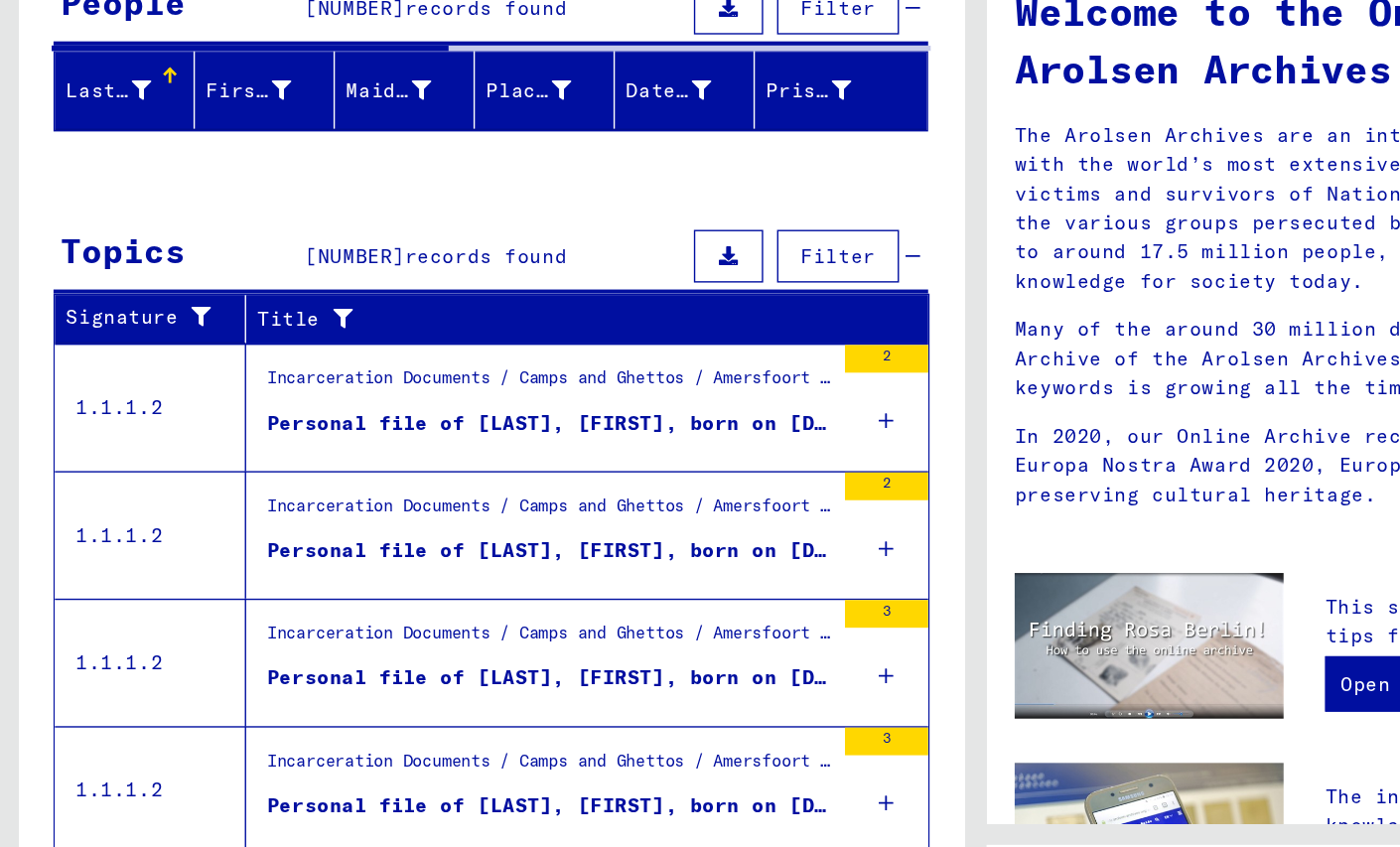scroll, scrollTop: 236, scrollLeft: 0, axis: vertical 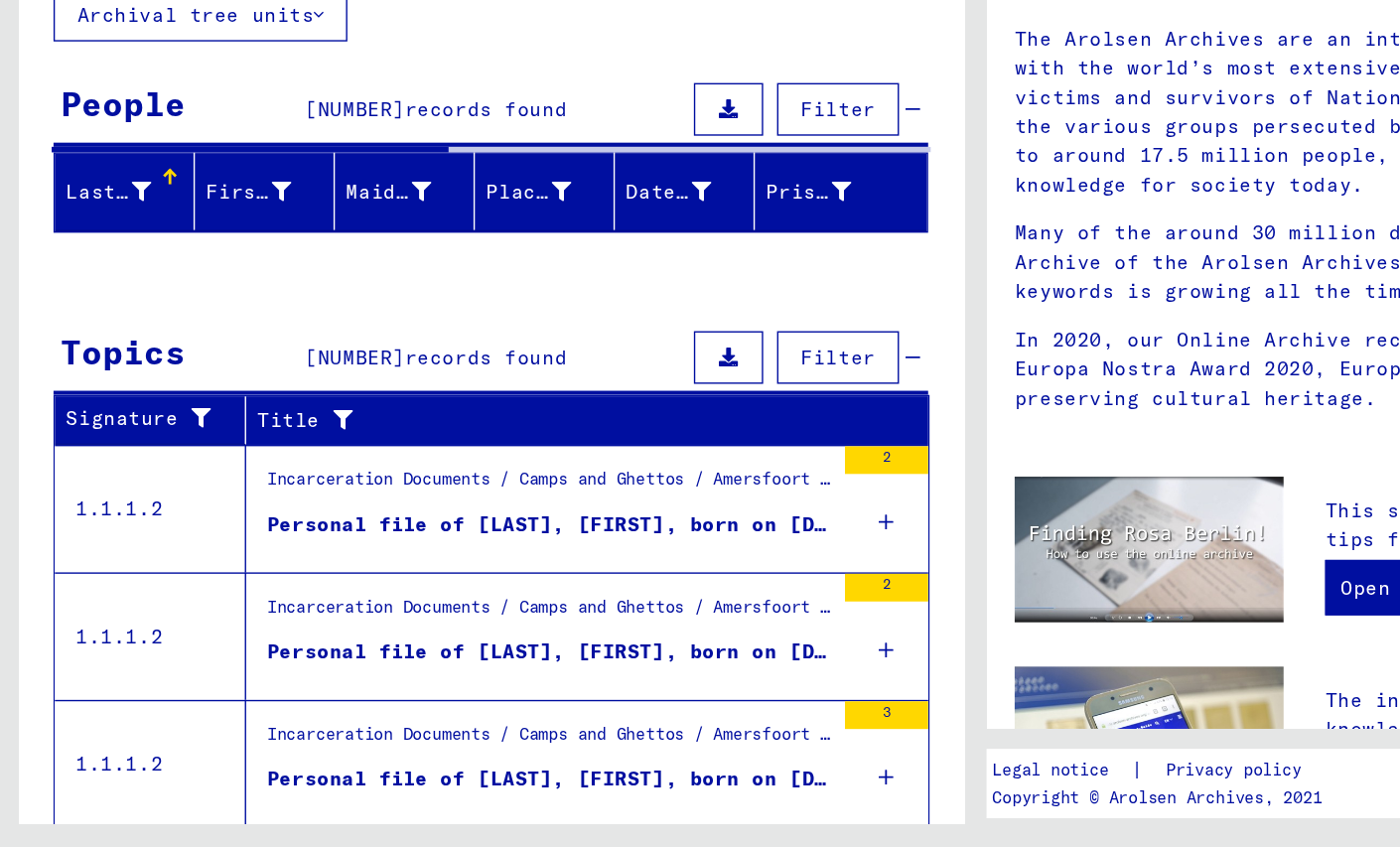click on "Last Name" at bounding box center (79, 377) 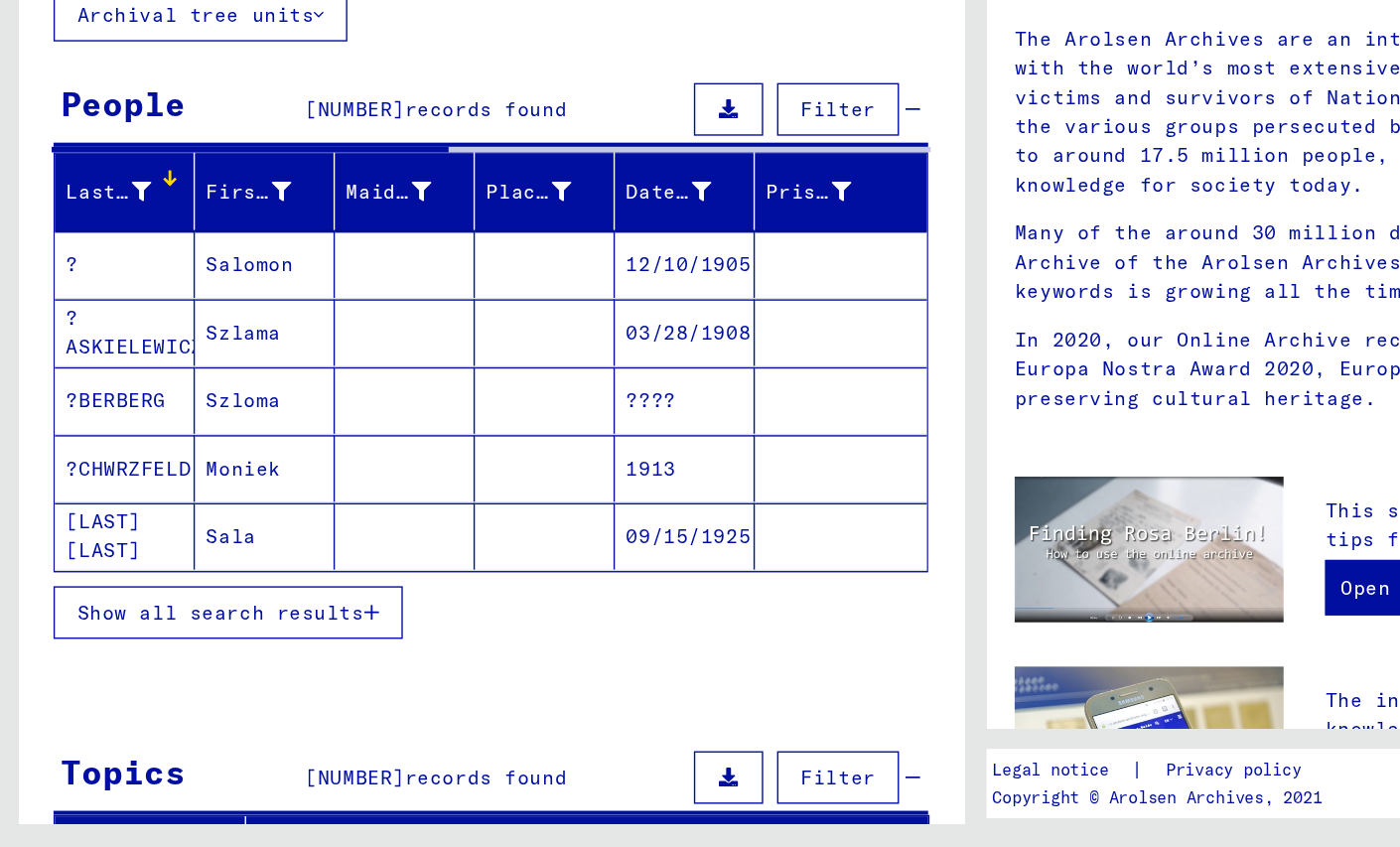 scroll, scrollTop: 0, scrollLeft: 0, axis: both 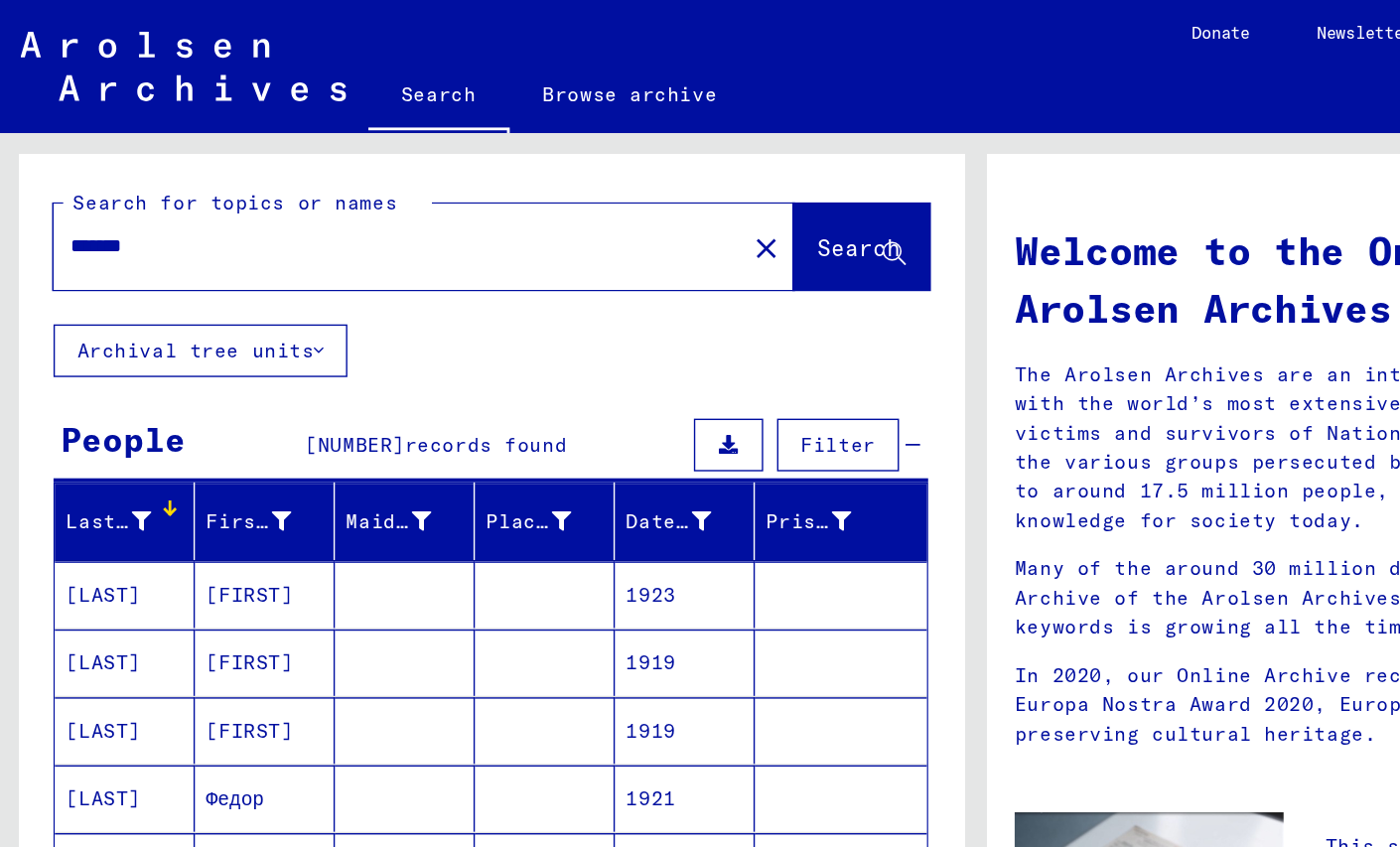 click on "*******" at bounding box center (281, 176) 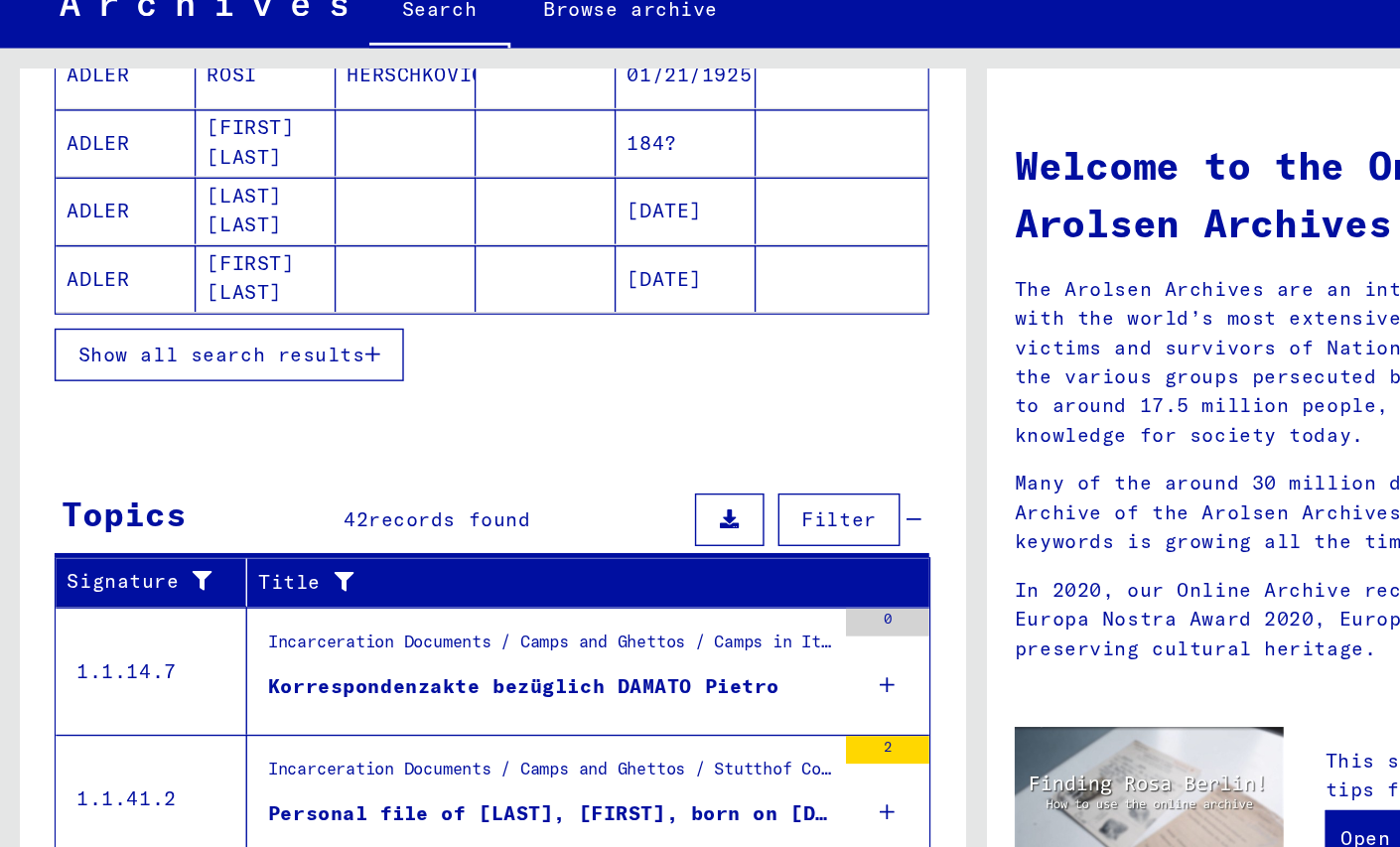 scroll, scrollTop: 531, scrollLeft: 0, axis: vertical 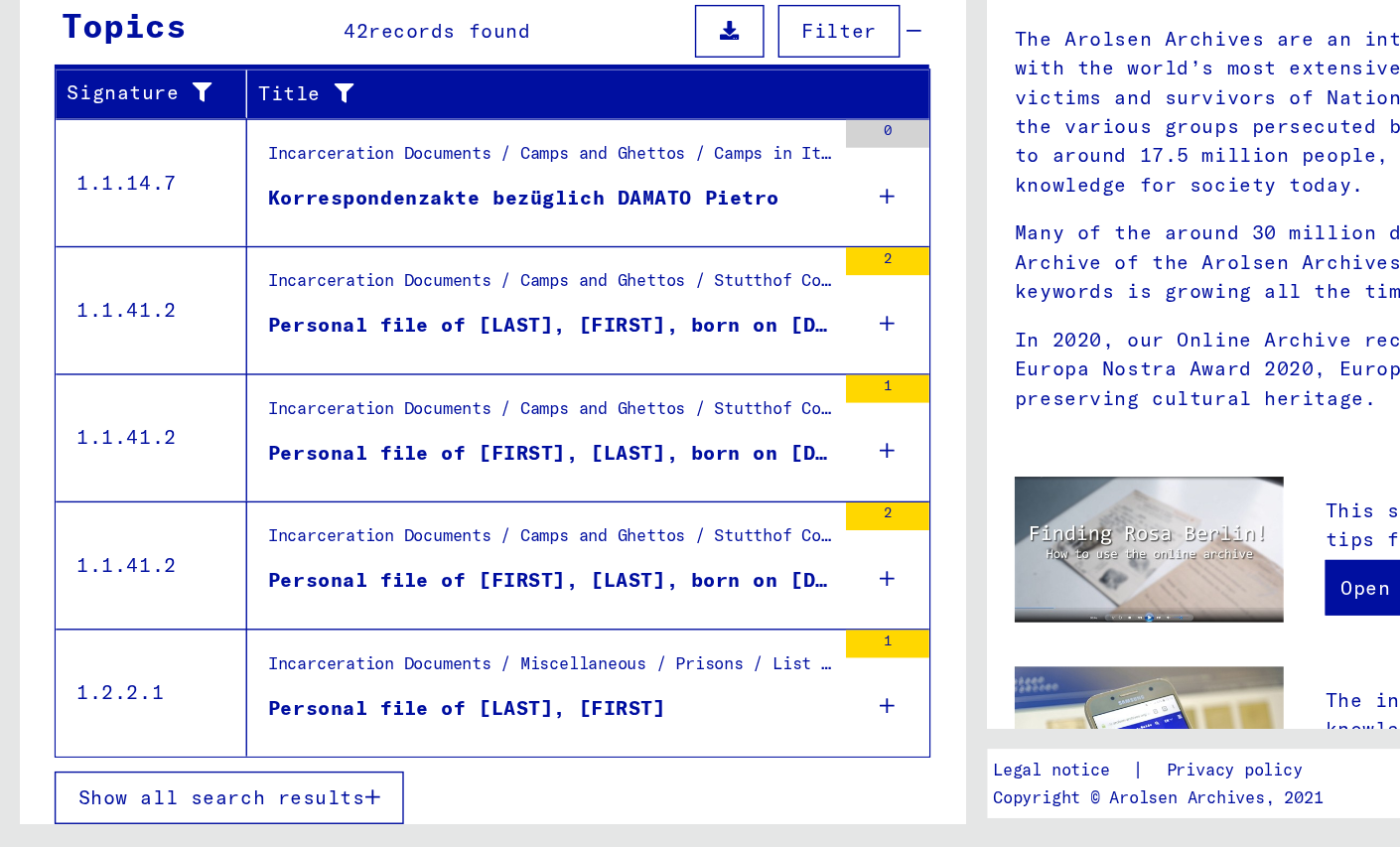 click on "Show all search results" at bounding box center (159, 811) 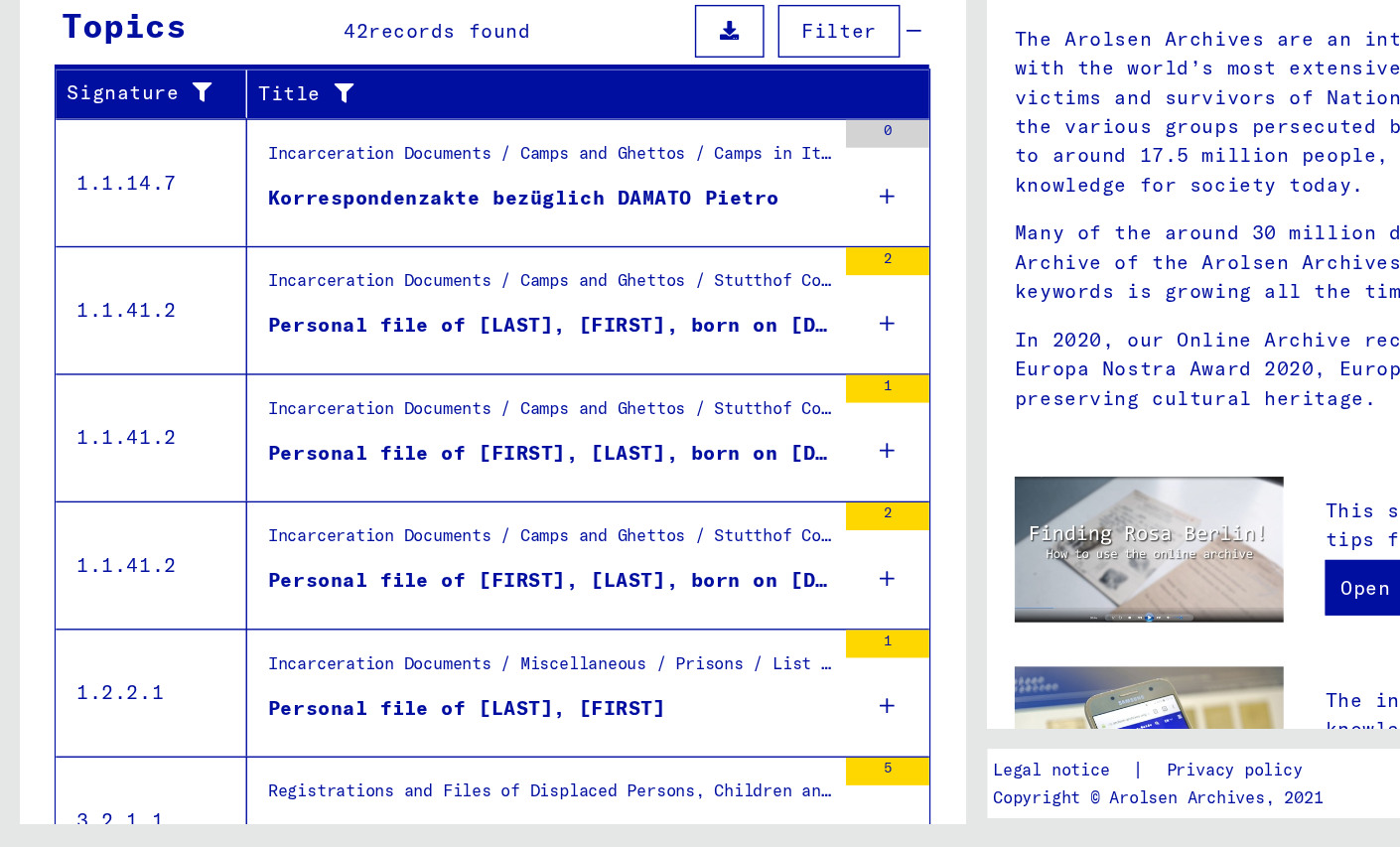 scroll, scrollTop: 0, scrollLeft: 0, axis: both 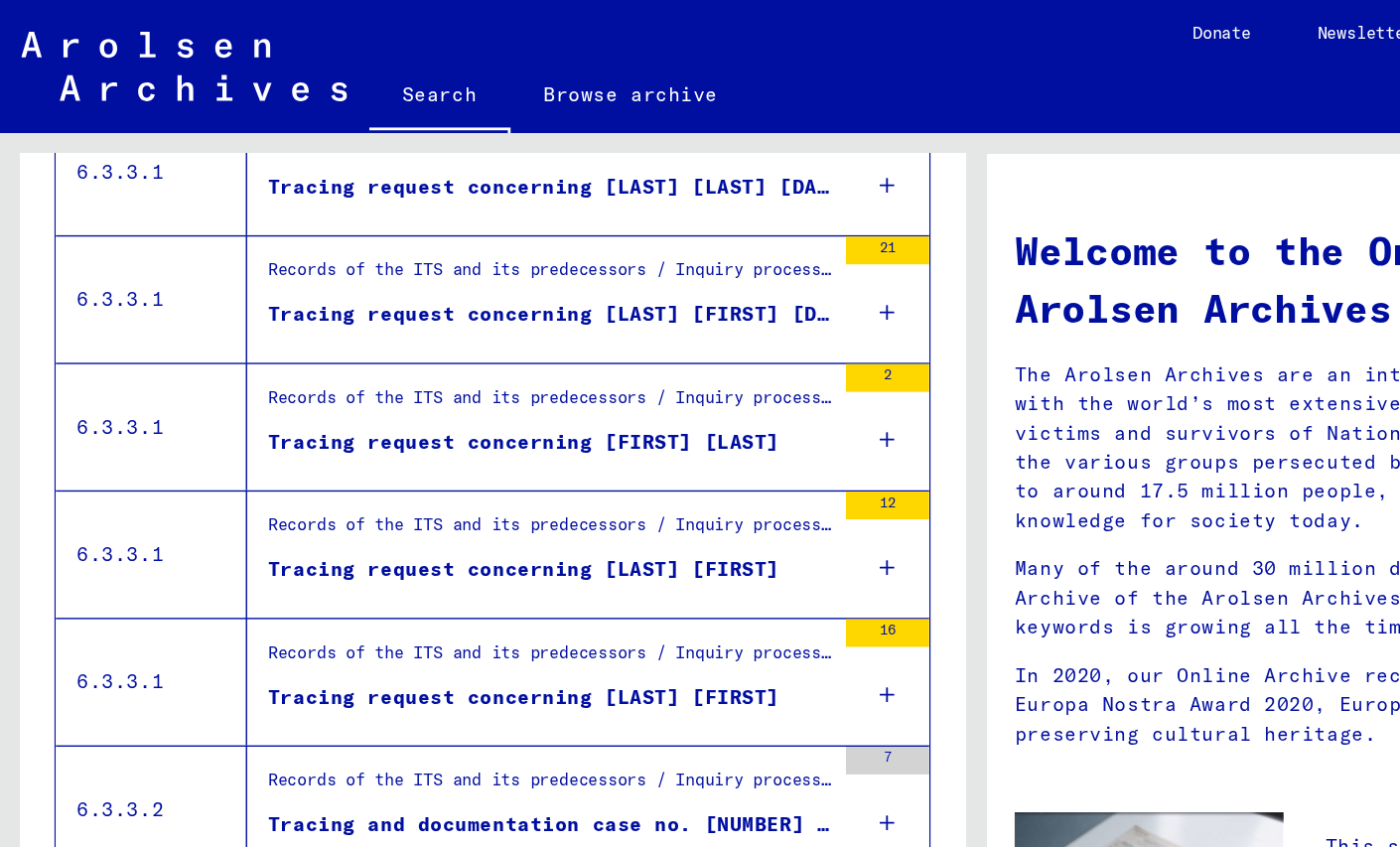 click on "Tracing request concerning [FIRST] [LAST]" at bounding box center (375, 317) 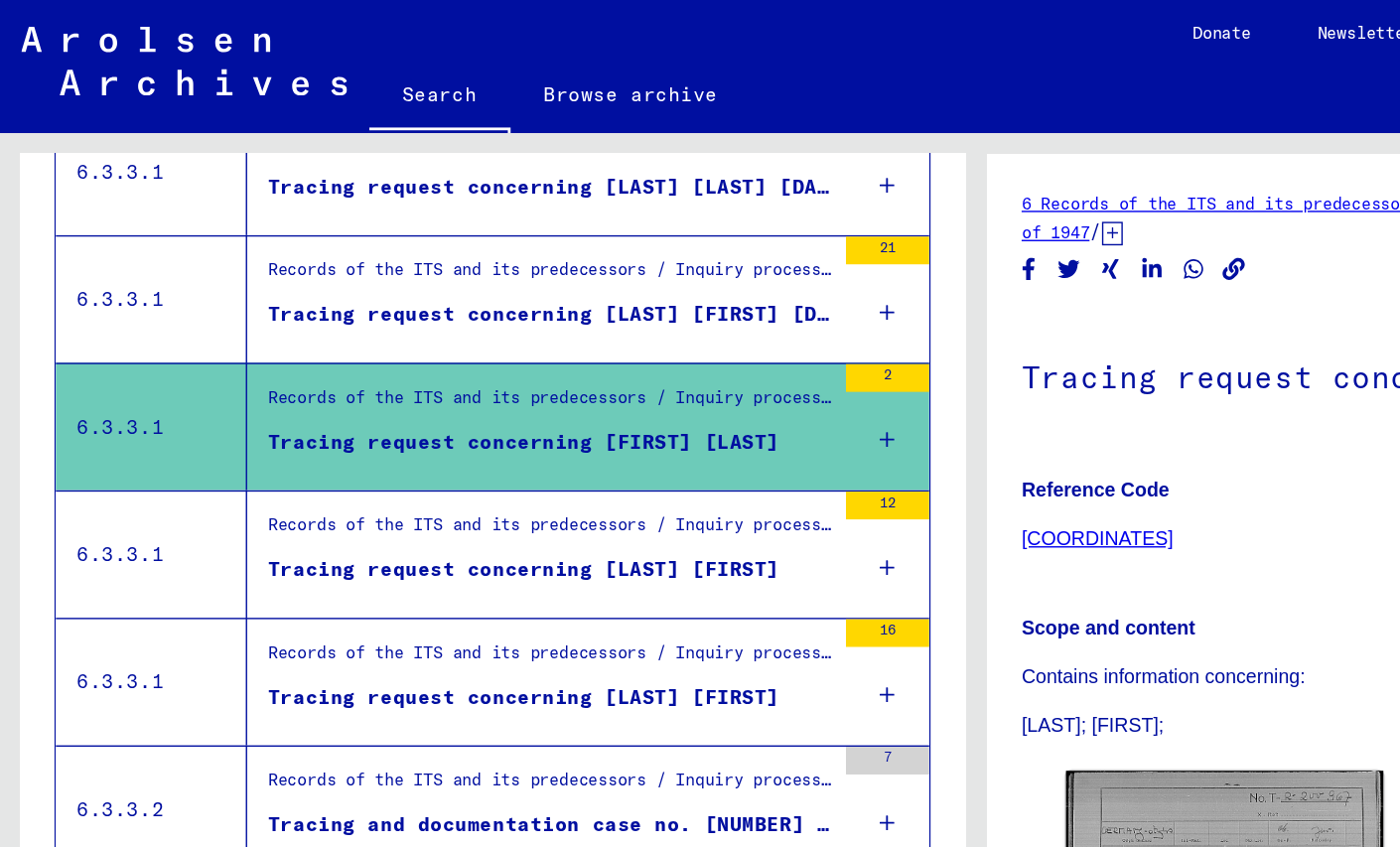 scroll, scrollTop: 0, scrollLeft: 0, axis: both 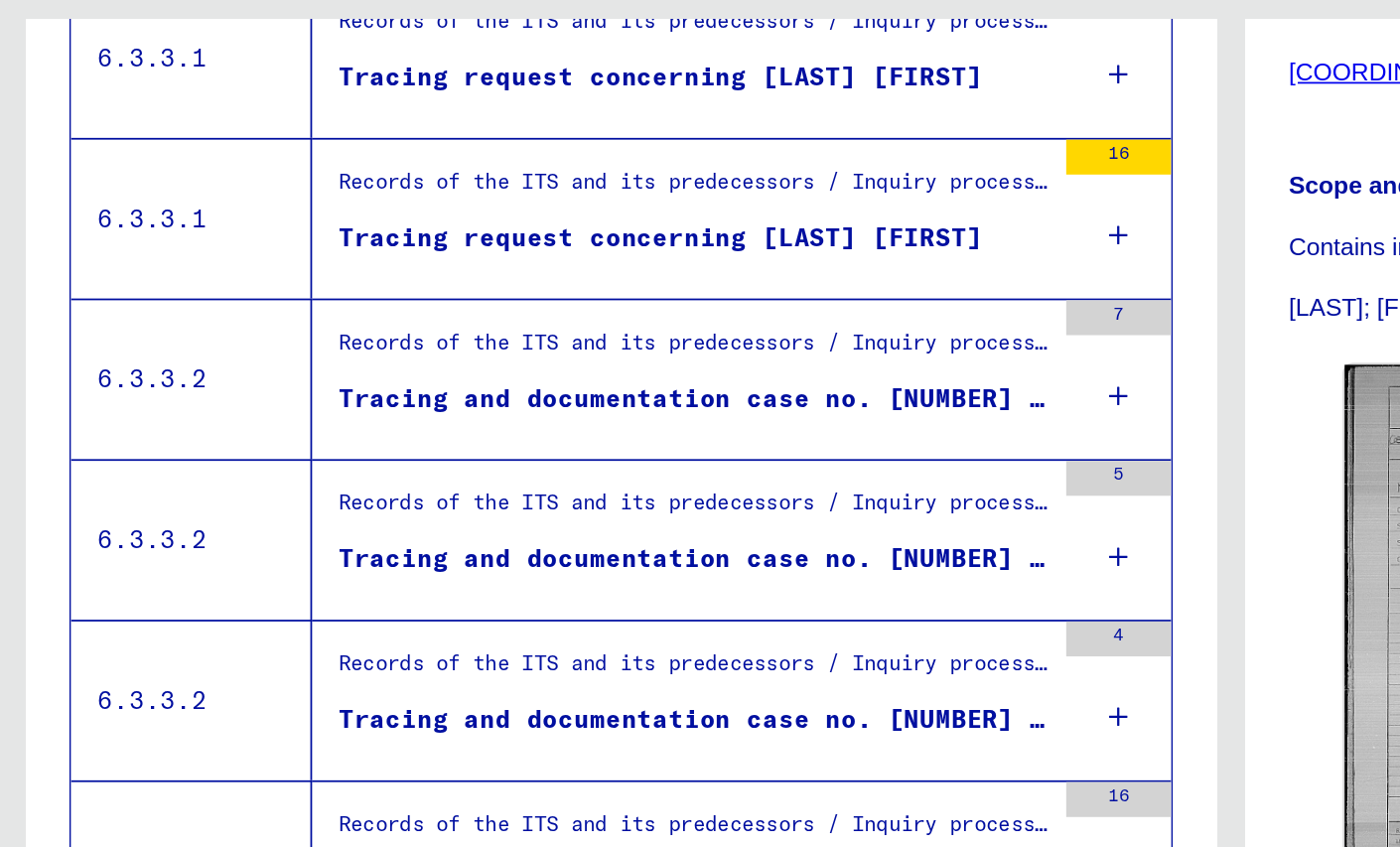 click on "6.3.3.2" at bounding box center [109, 589] 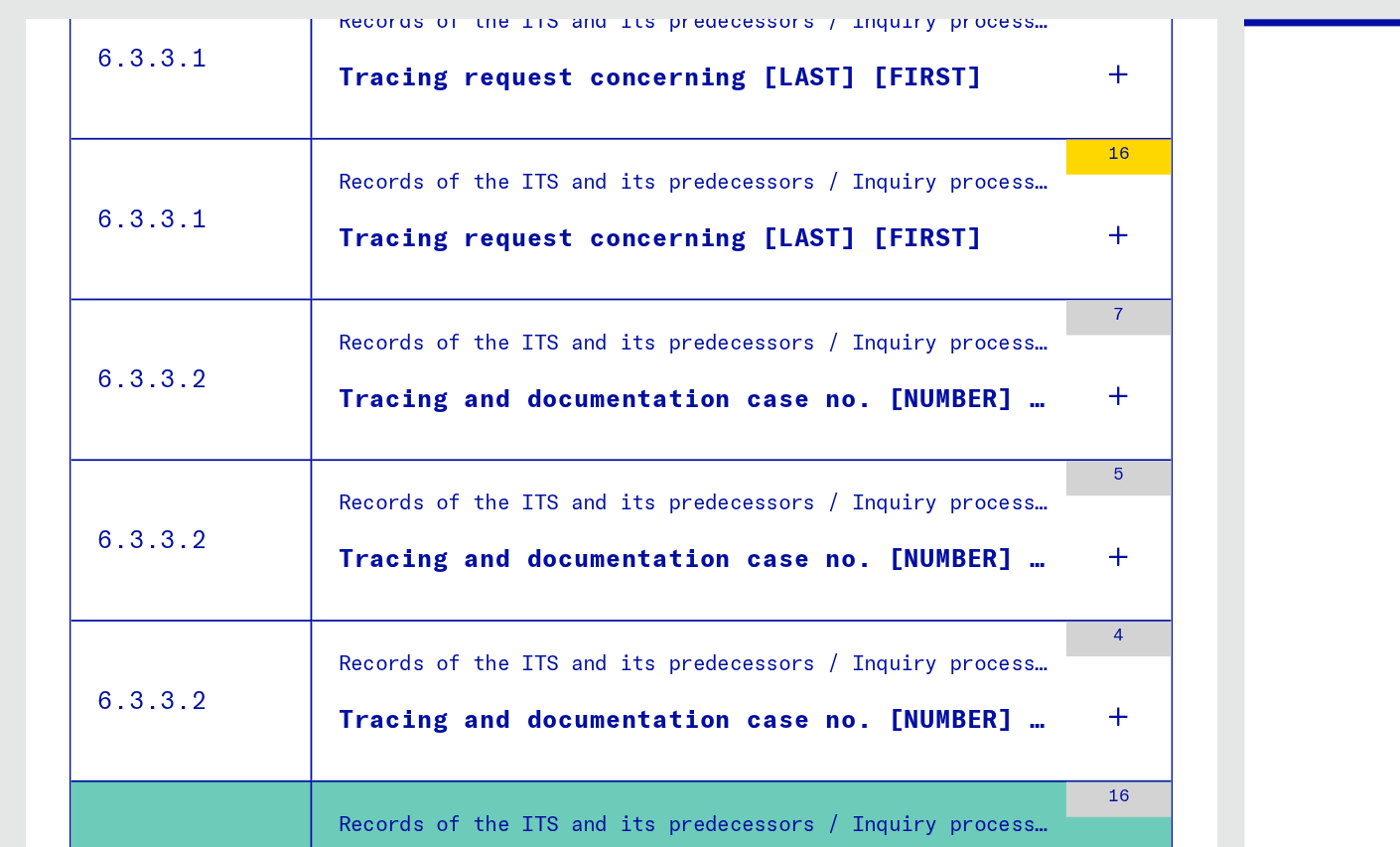 scroll, scrollTop: 0, scrollLeft: 0, axis: both 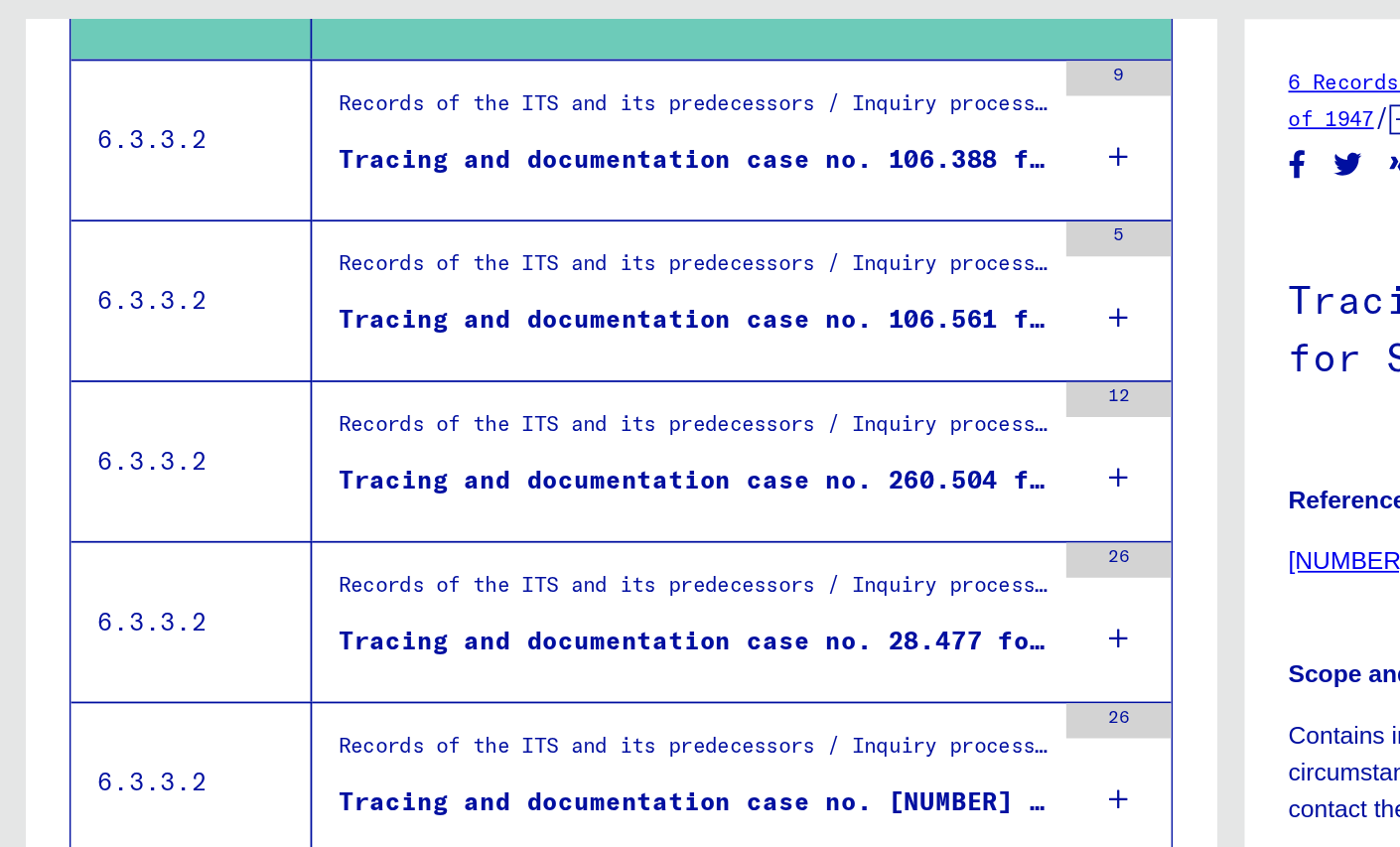 click on "Tracing and documentation case no. 260.504 for [LAST], [FIRST] born 11.09.1895" at bounding box center (394, 372) 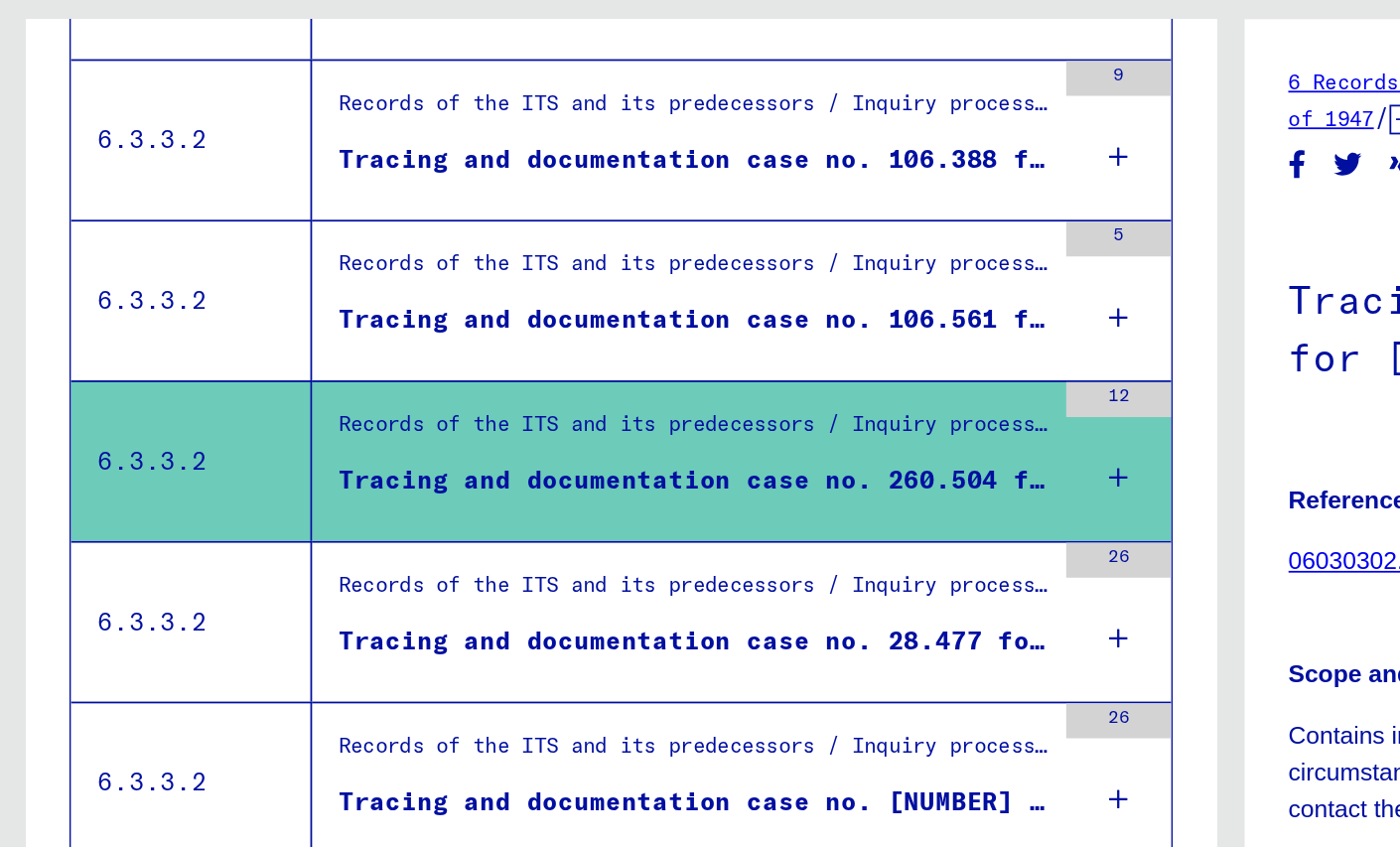 scroll, scrollTop: 0, scrollLeft: 0, axis: both 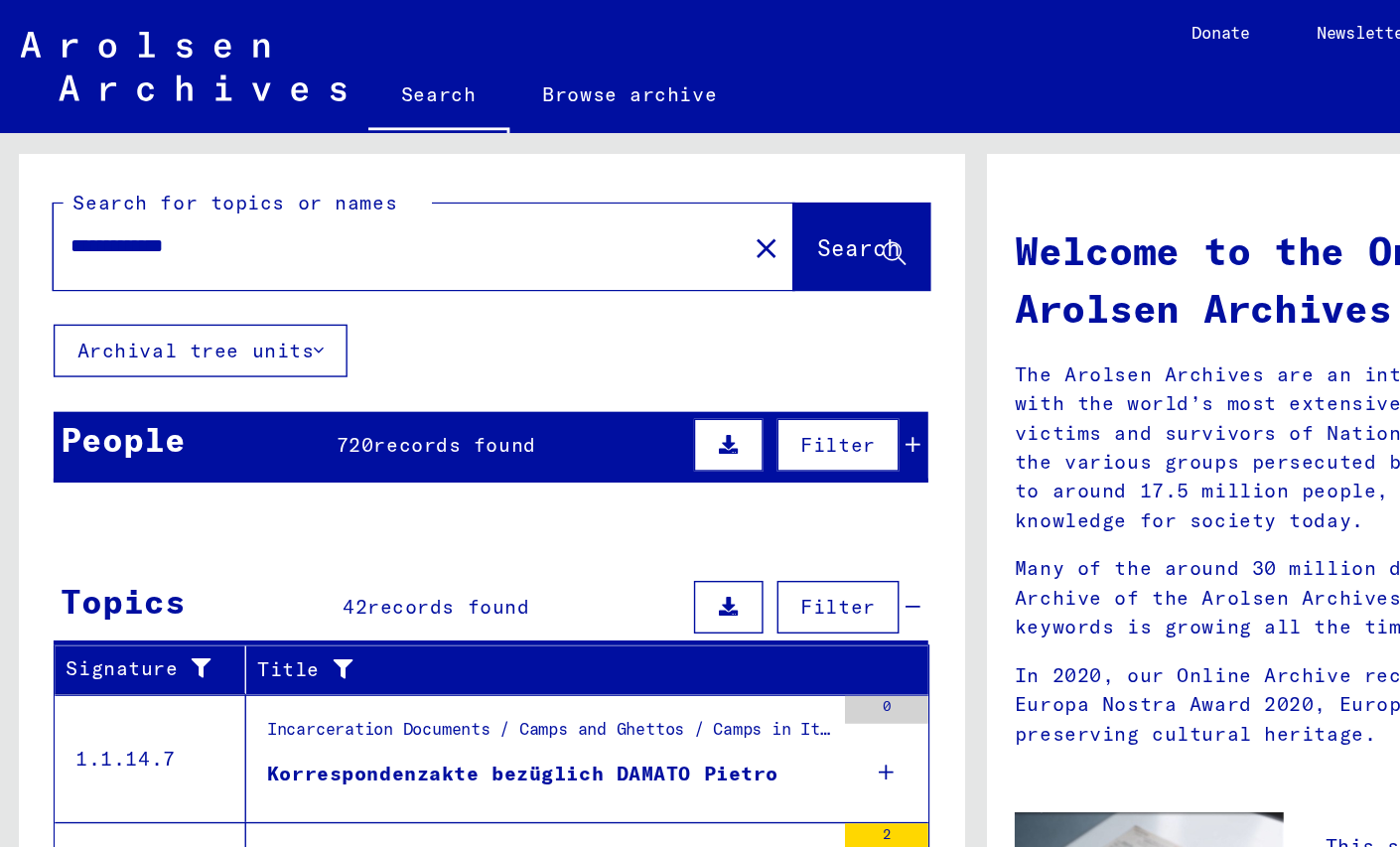 type on "*******" 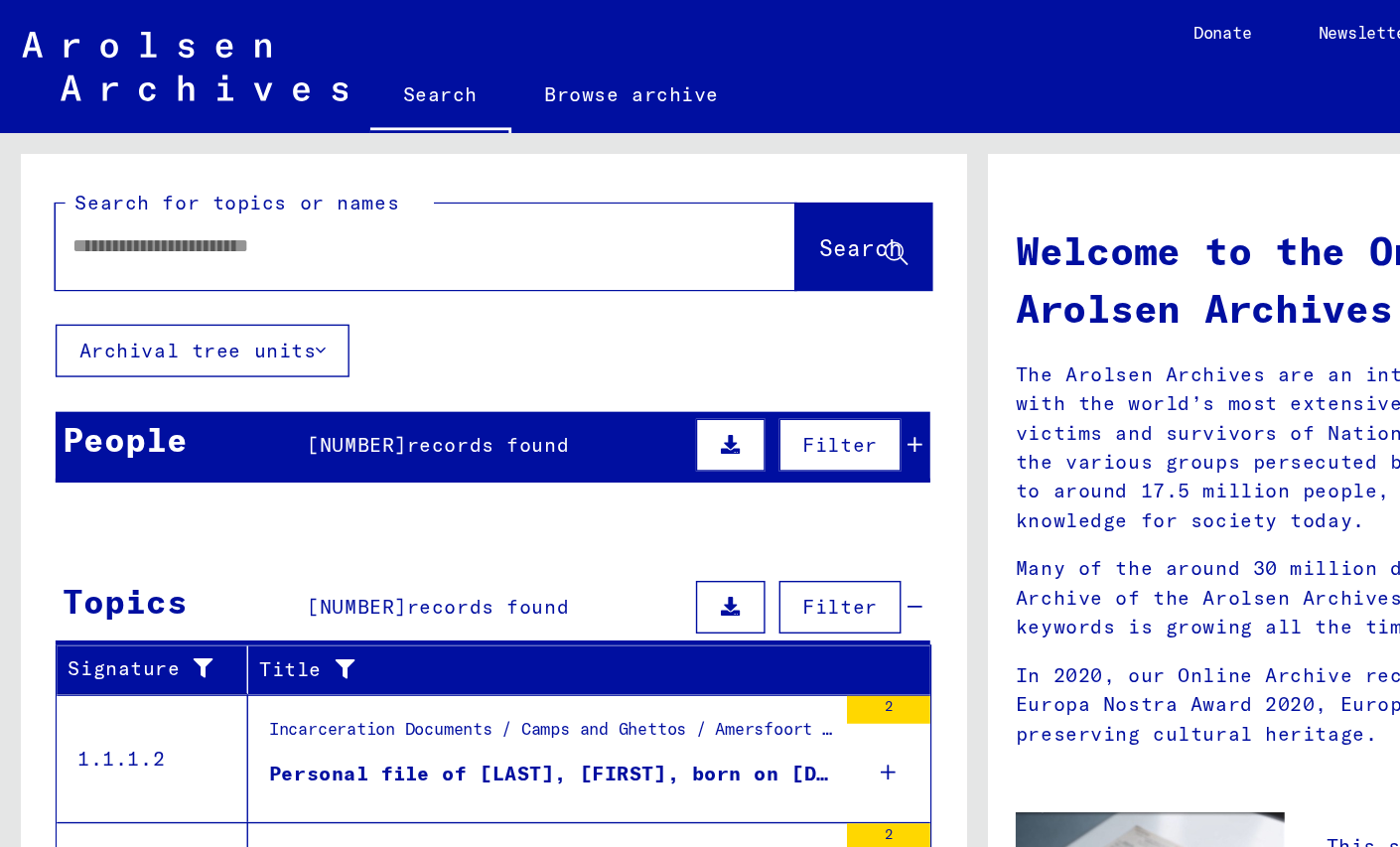 click at bounding box center [281, 176] 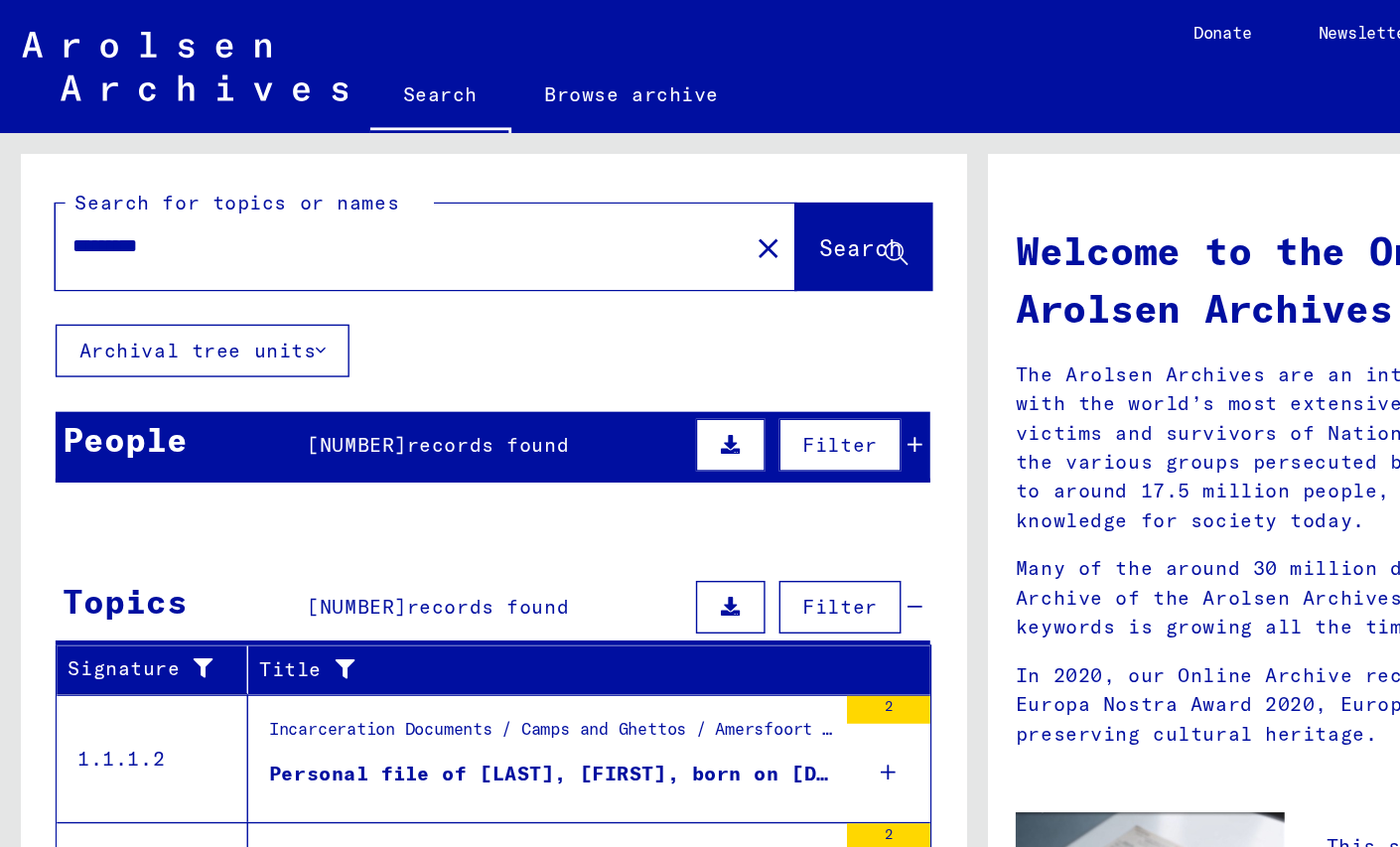 type on "*********" 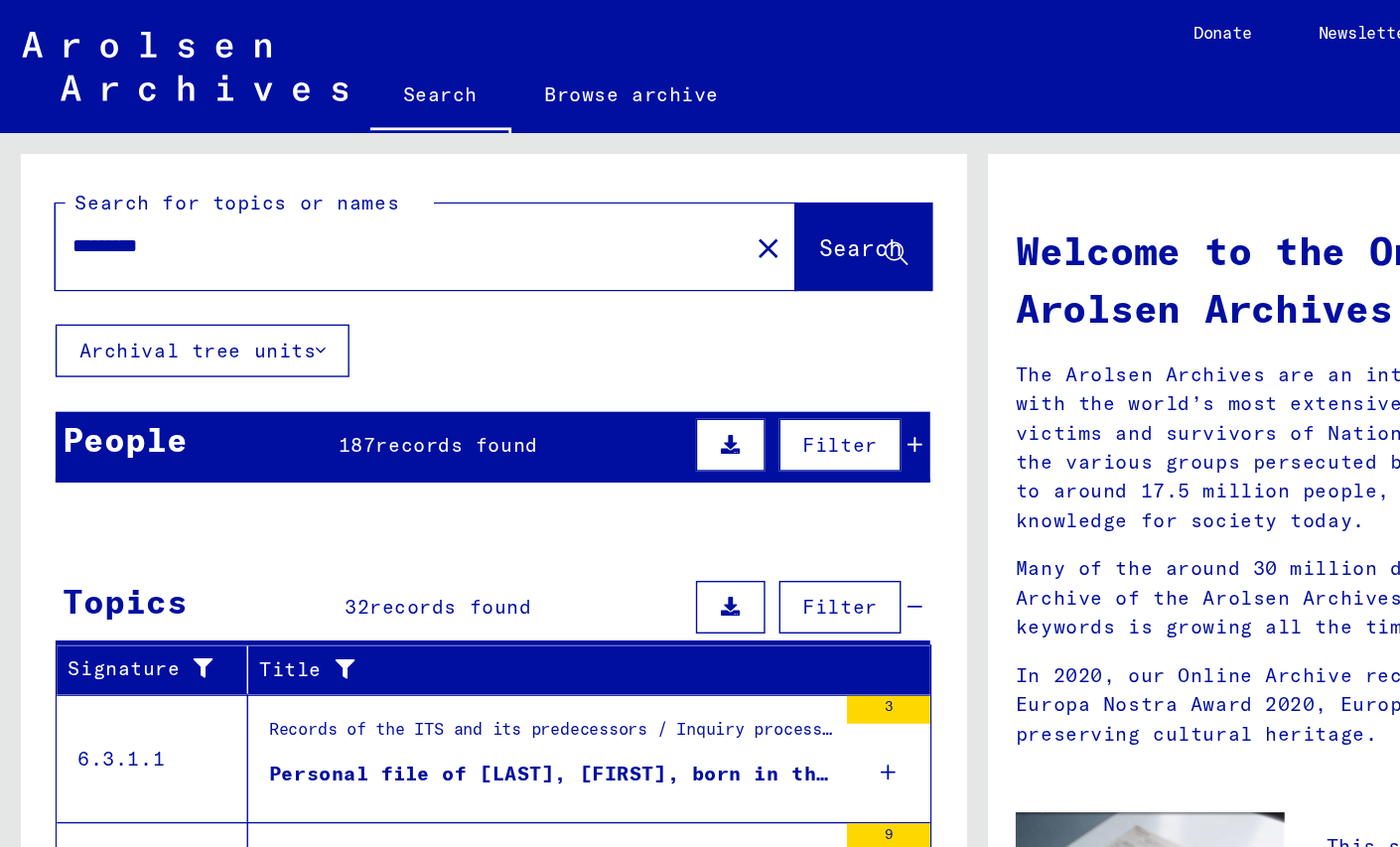 type 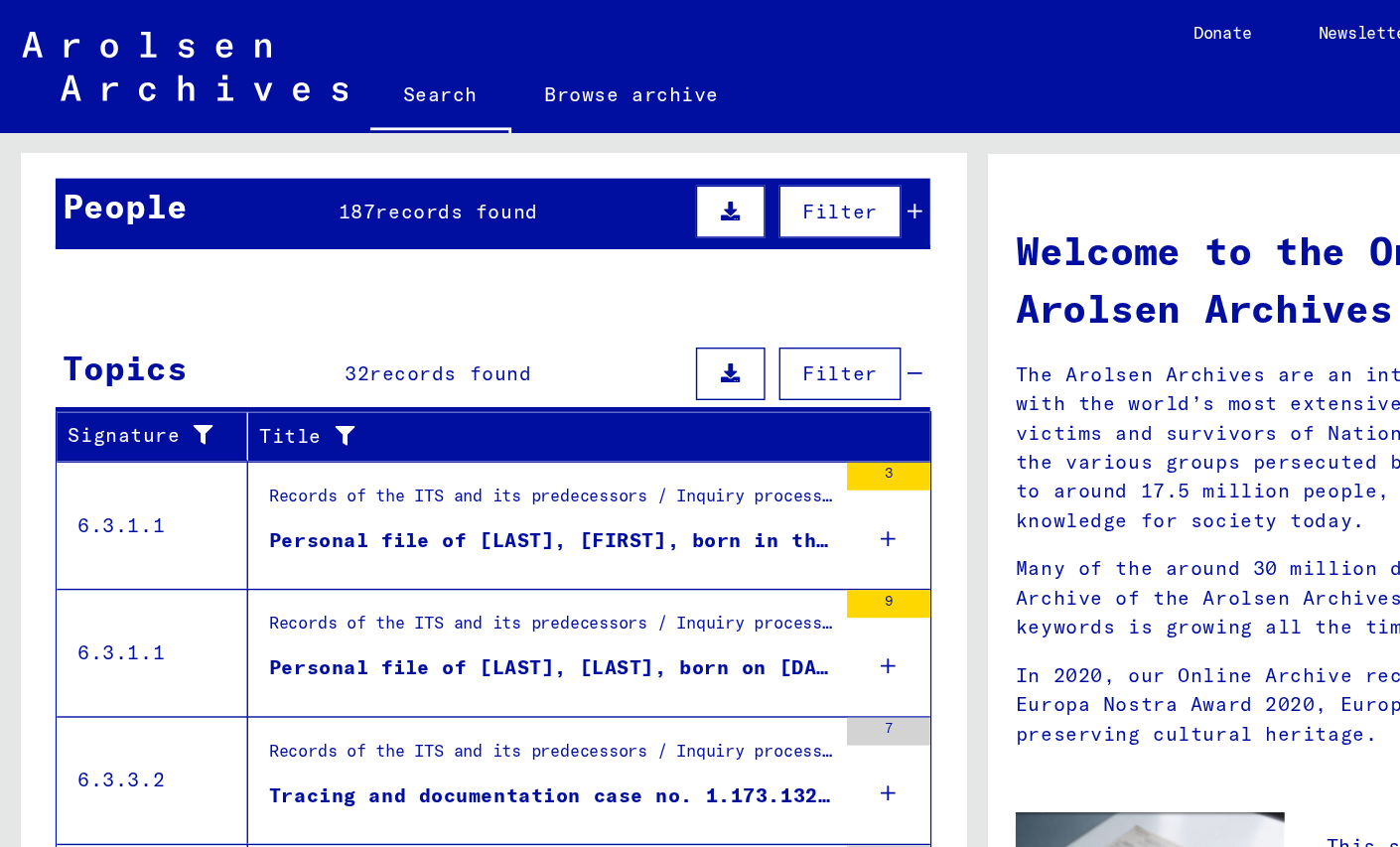 scroll, scrollTop: 176, scrollLeft: 0, axis: vertical 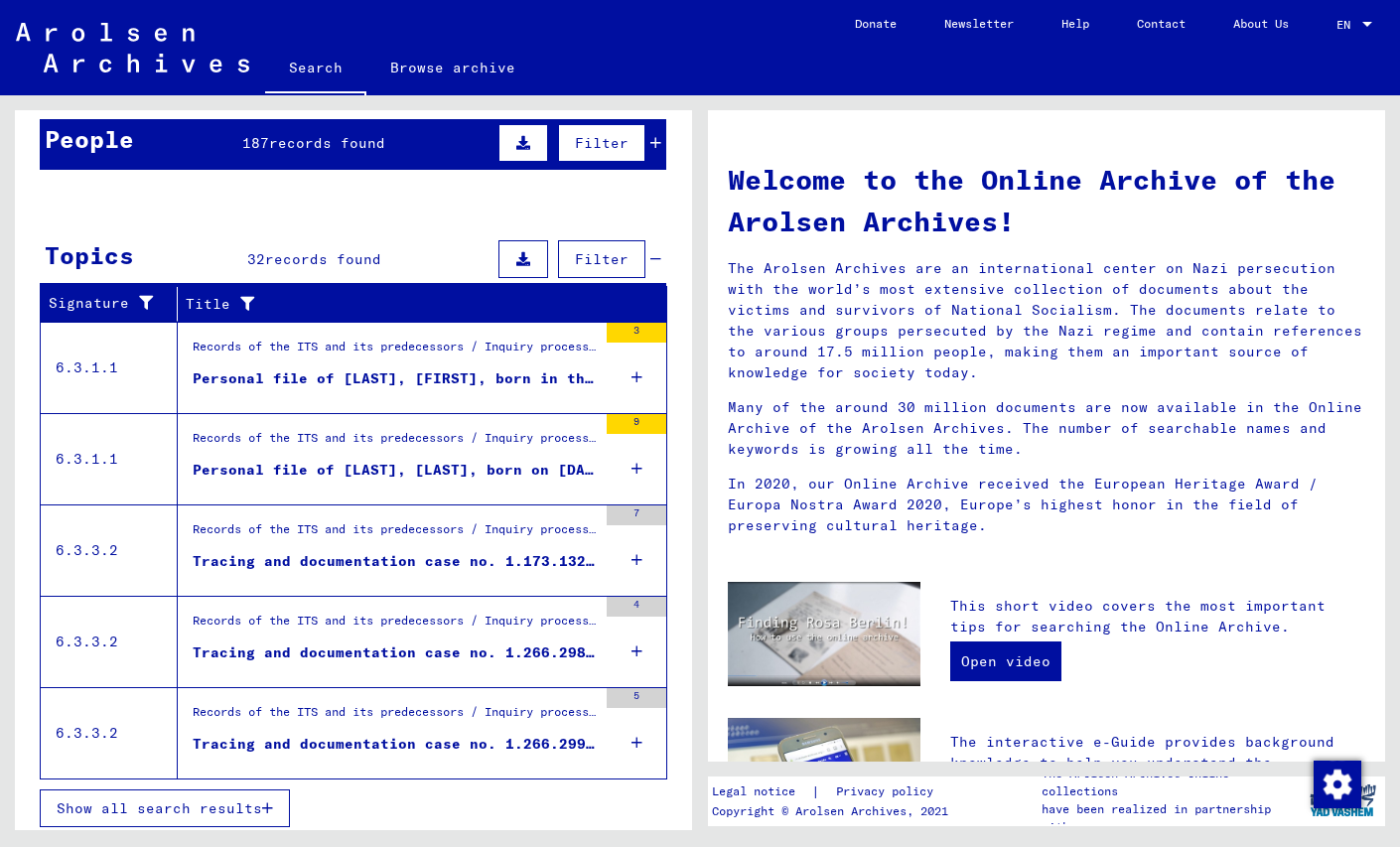 click at bounding box center (604, 445) 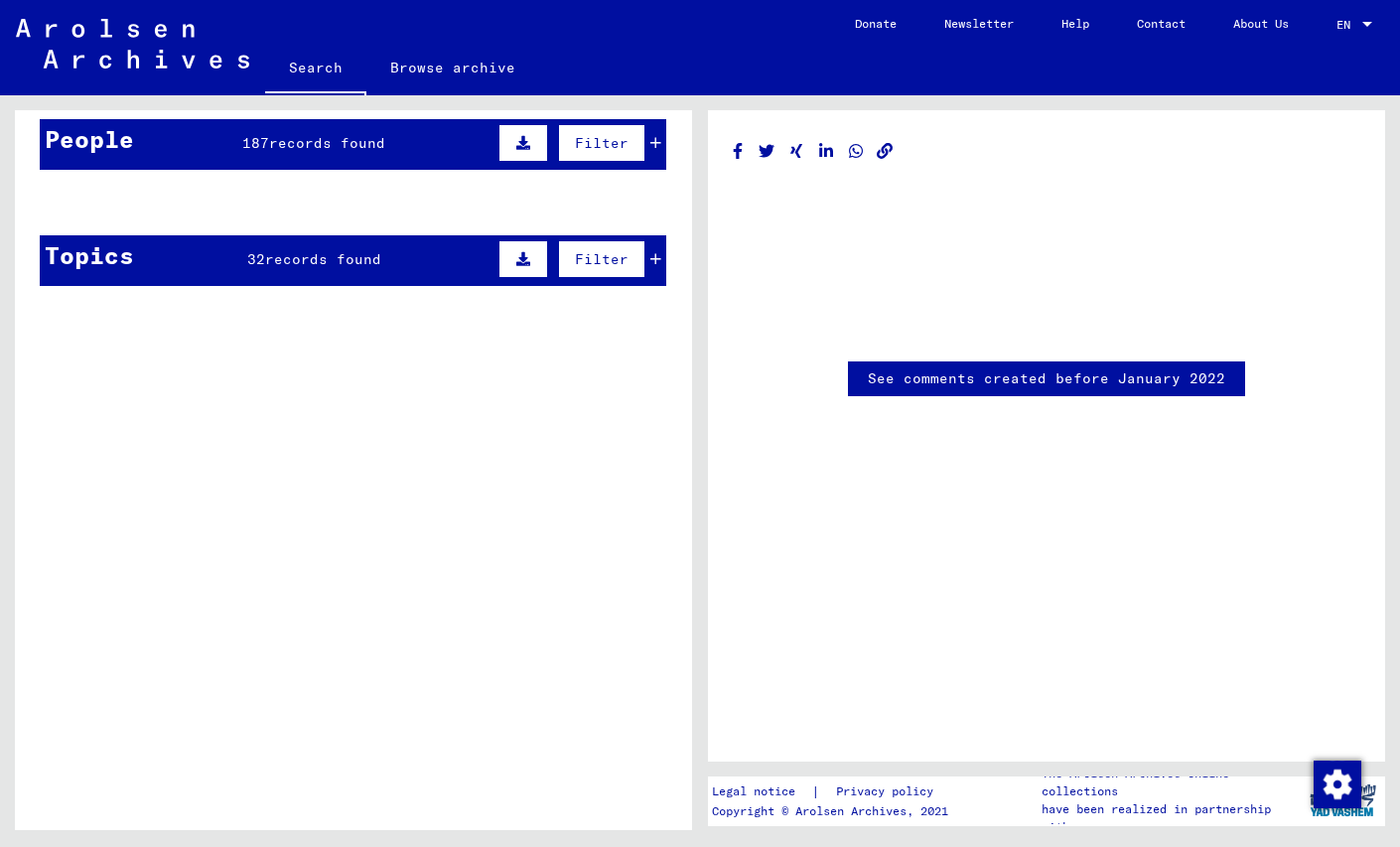 scroll, scrollTop: 0, scrollLeft: 0, axis: both 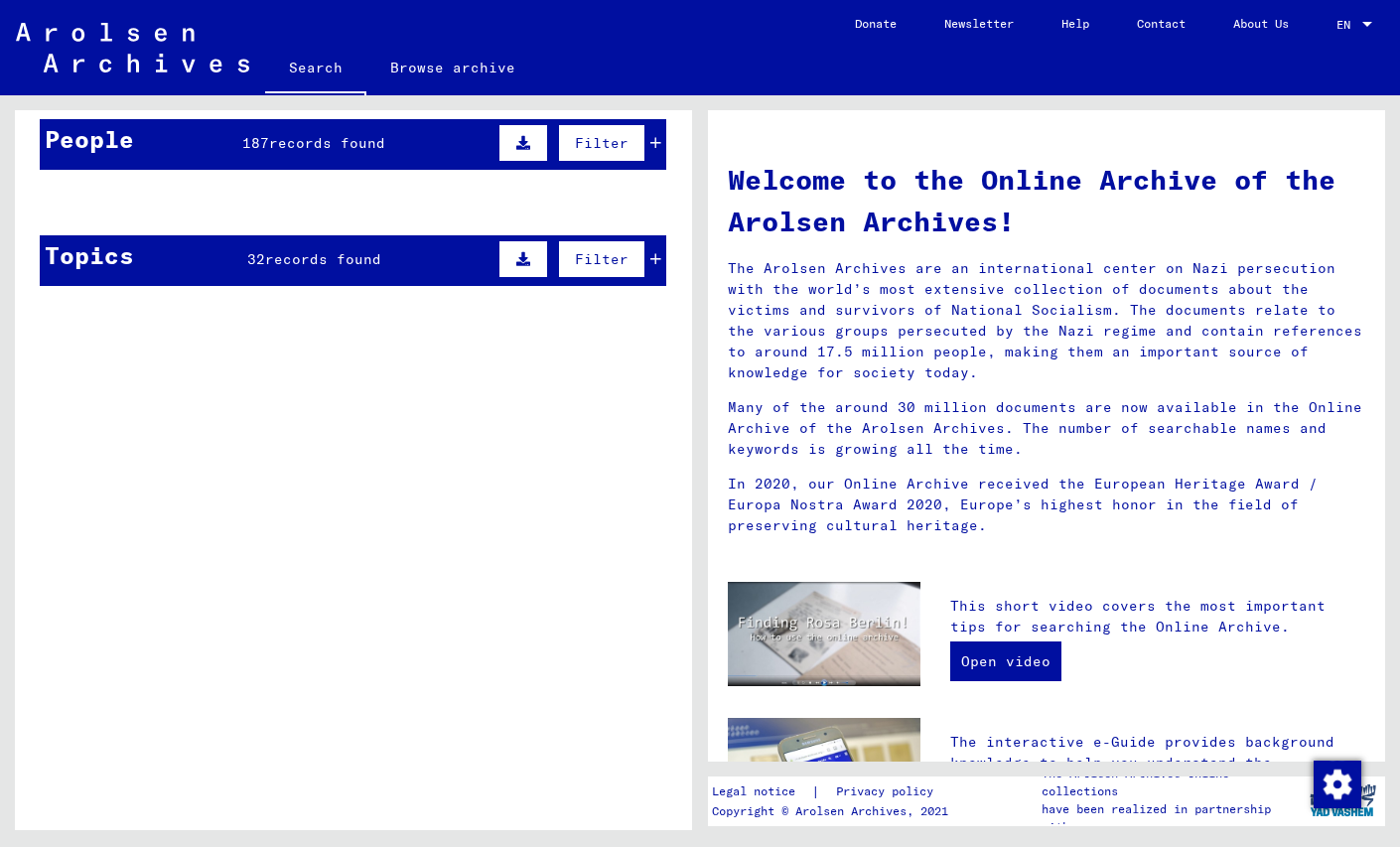 click on "People" at bounding box center [89, 139] 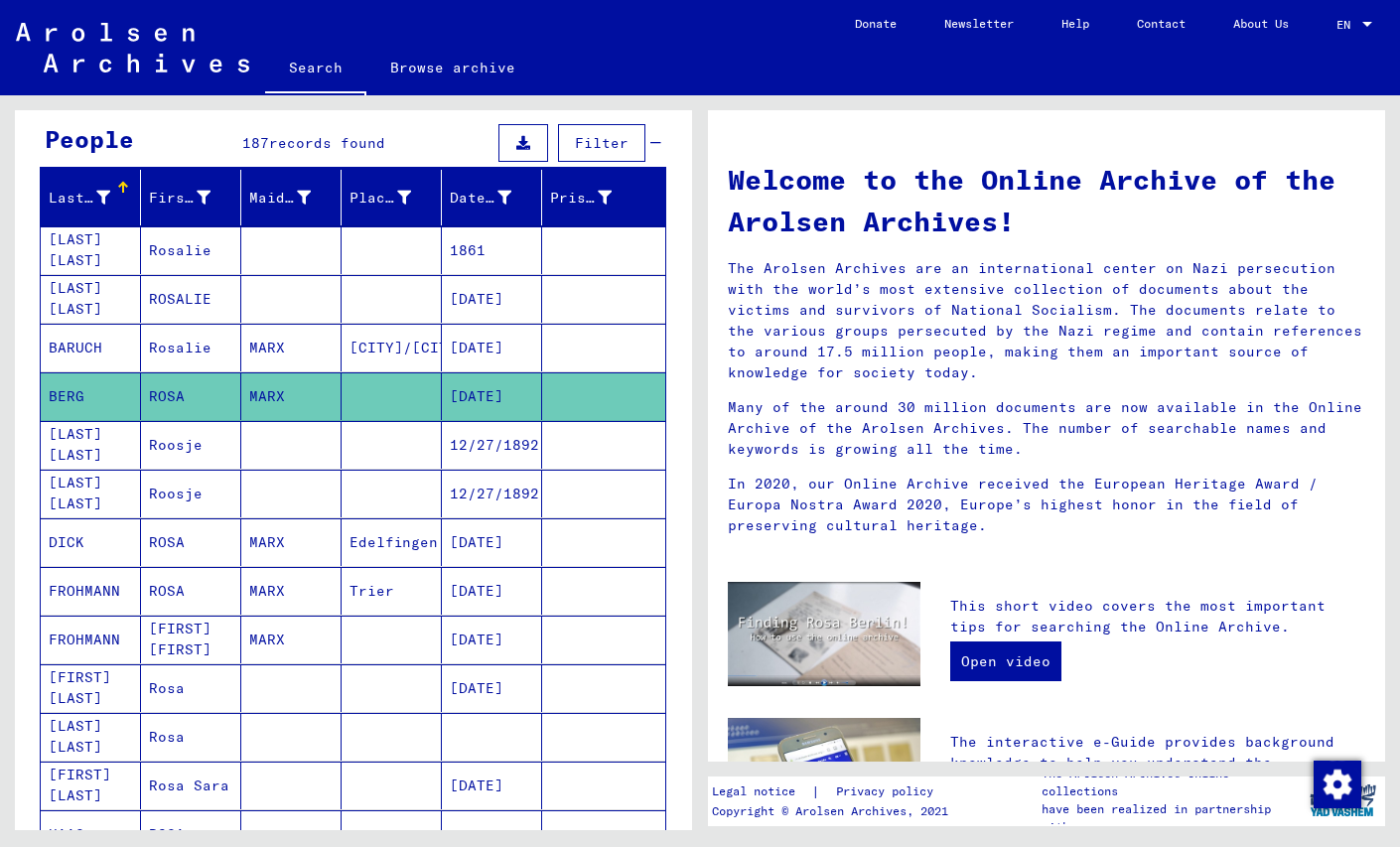 click on "Last Name" at bounding box center (79, 198) 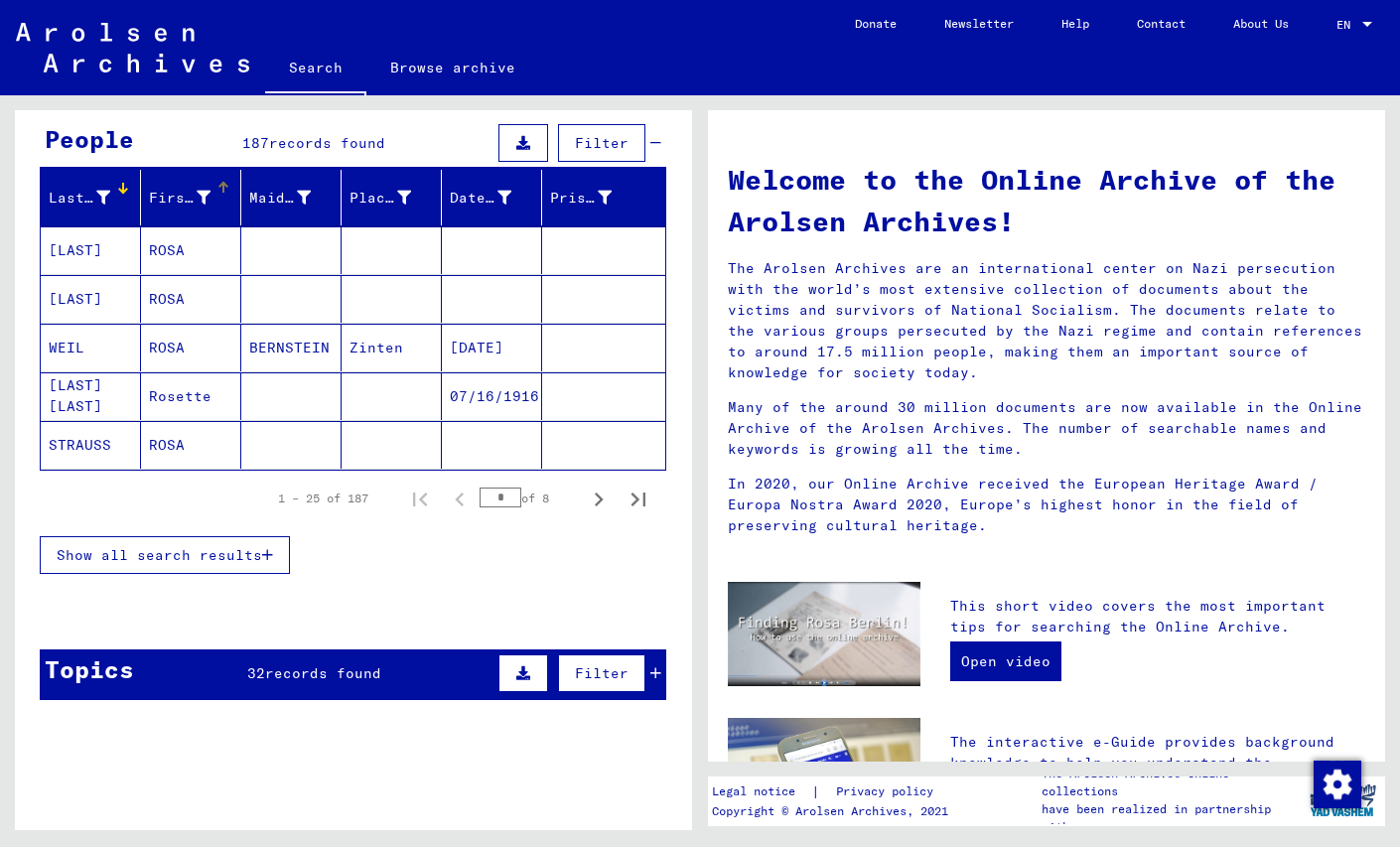 click on "First Name" at bounding box center [180, 198] 